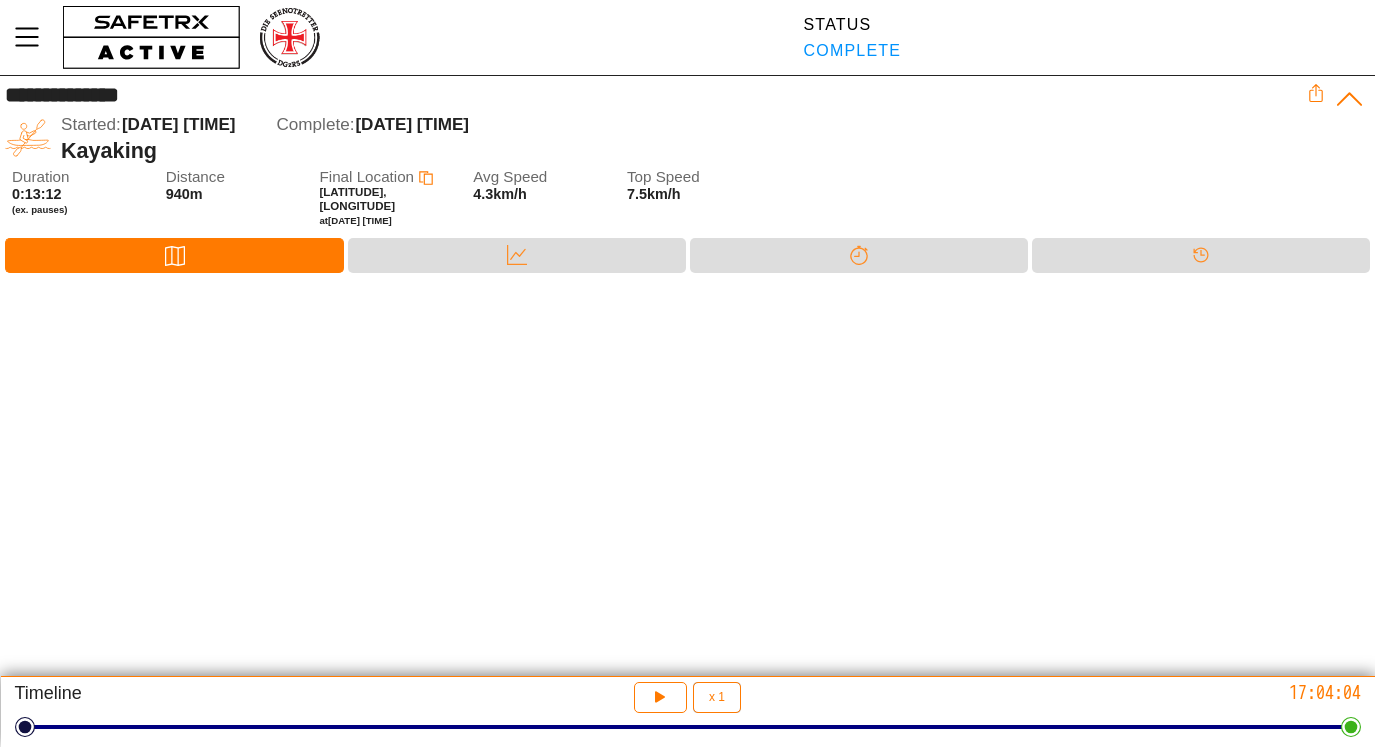 scroll, scrollTop: 0, scrollLeft: 0, axis: both 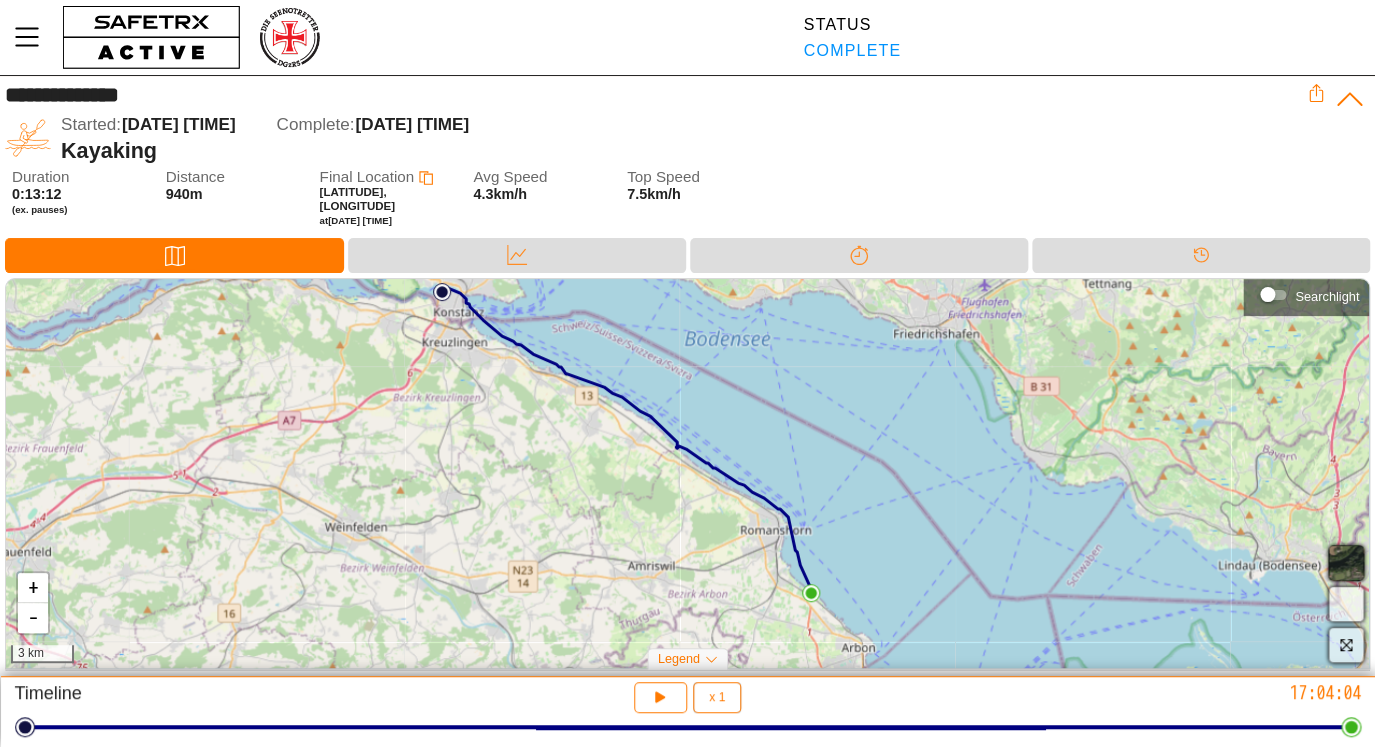 drag, startPoint x: 646, startPoint y: 521, endPoint x: 591, endPoint y: 492, distance: 62.177166 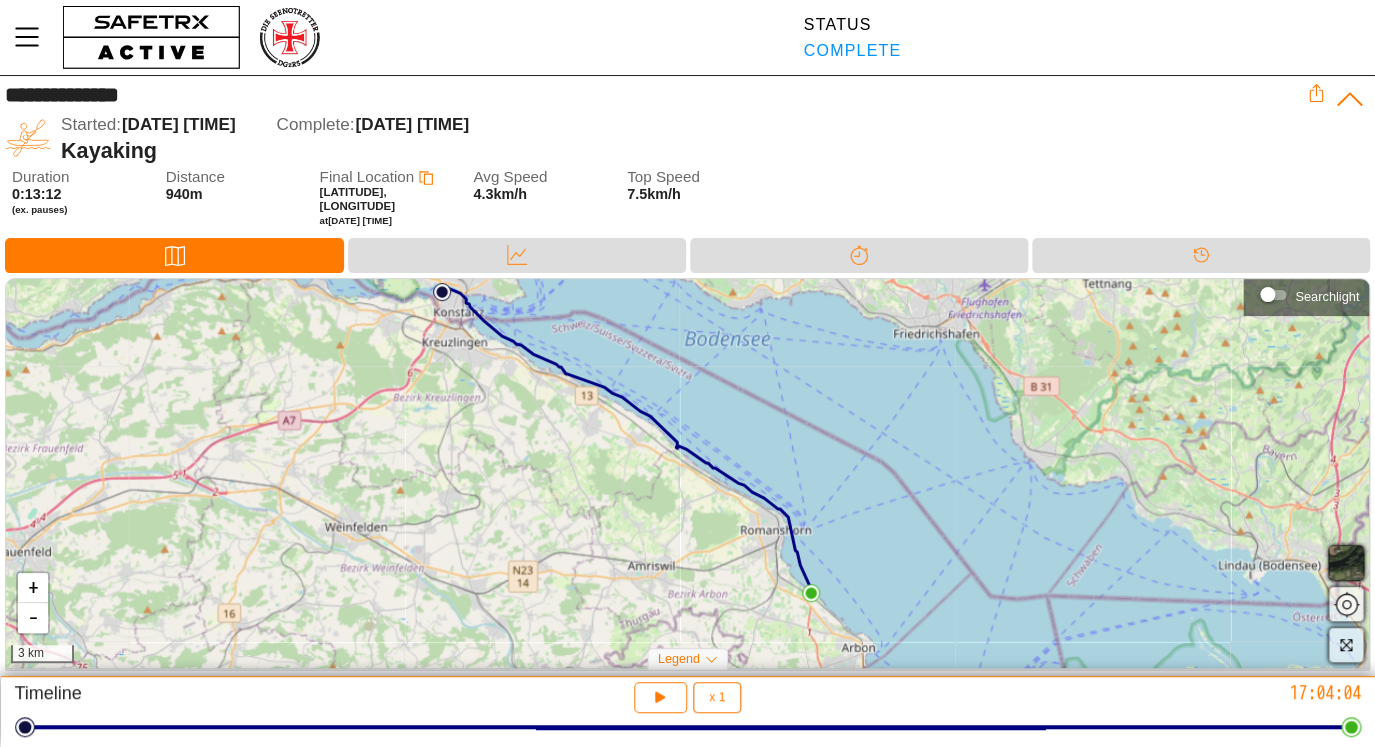 click on "+ - 3 km" at bounding box center (687, 473) 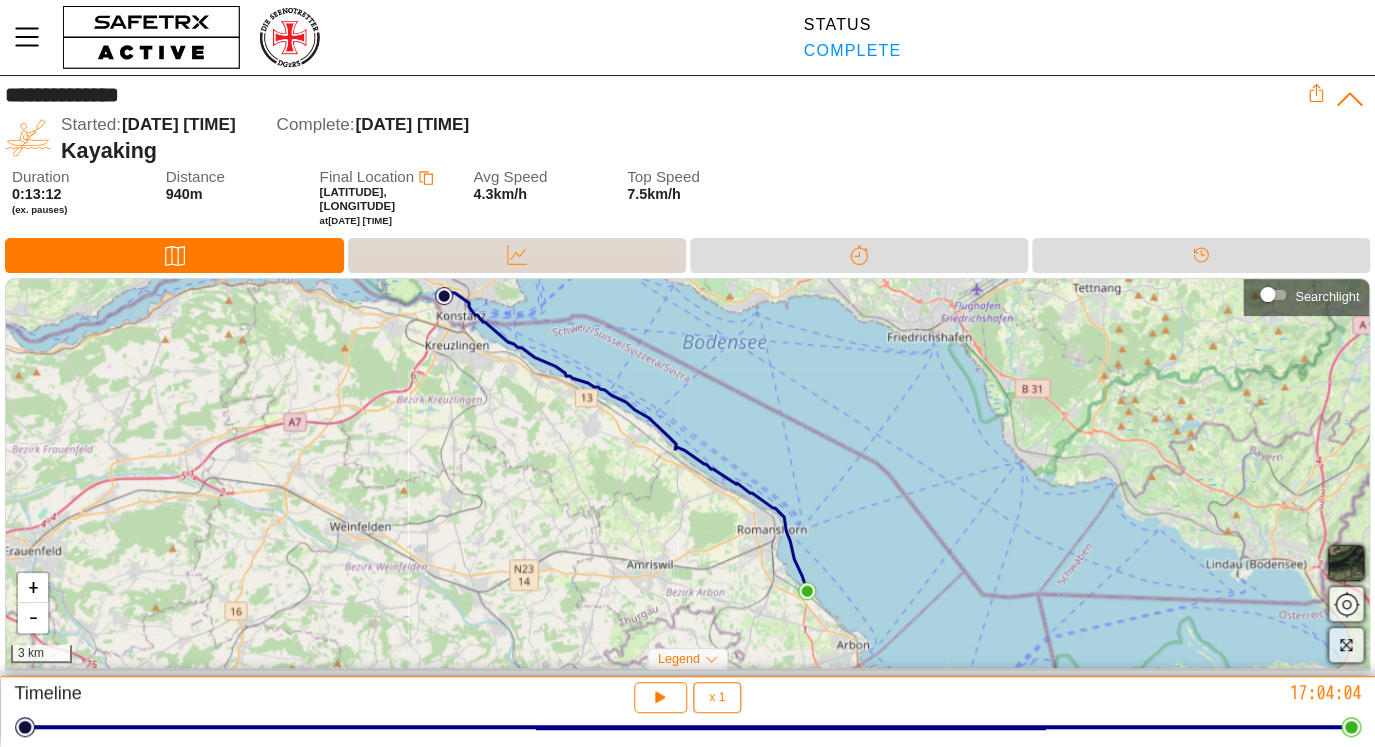 scroll, scrollTop: 0, scrollLeft: 0, axis: both 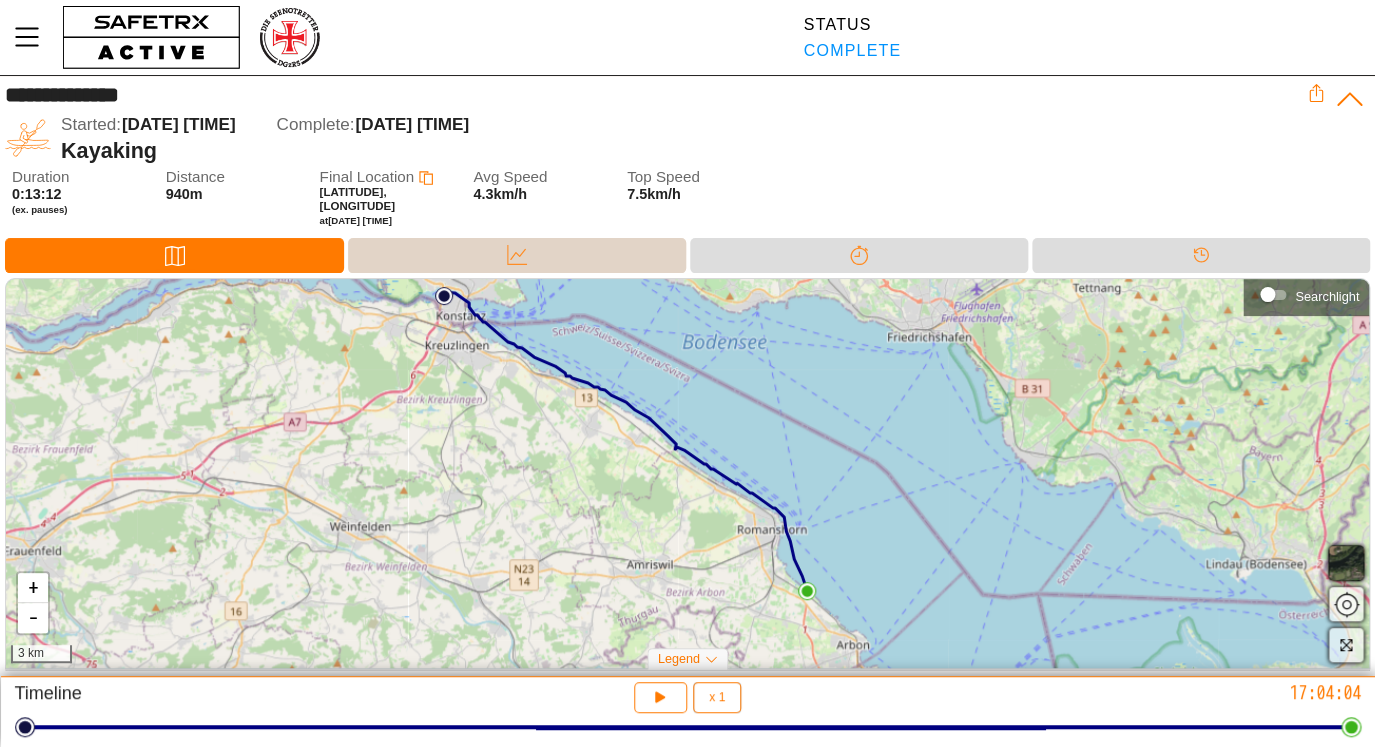 click on "Data" at bounding box center (517, 255) 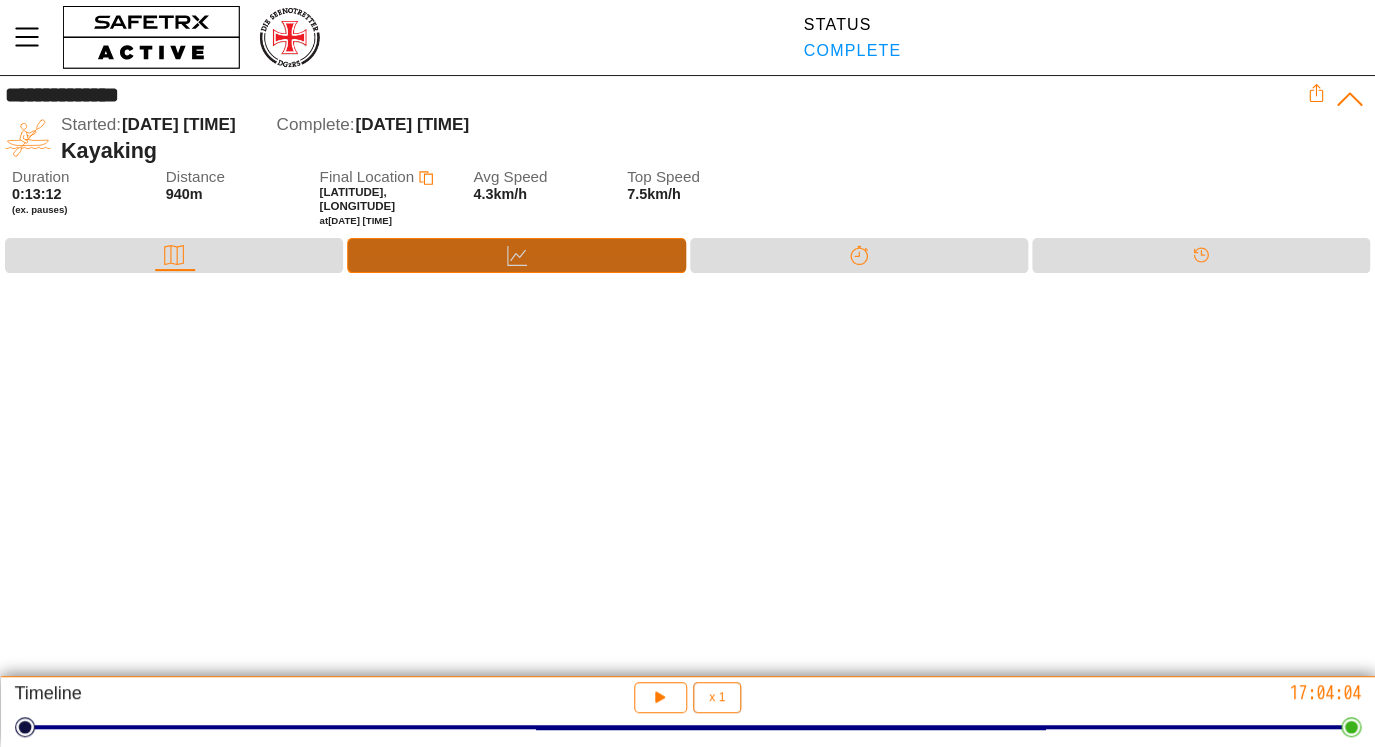 scroll, scrollTop: 0, scrollLeft: 0, axis: both 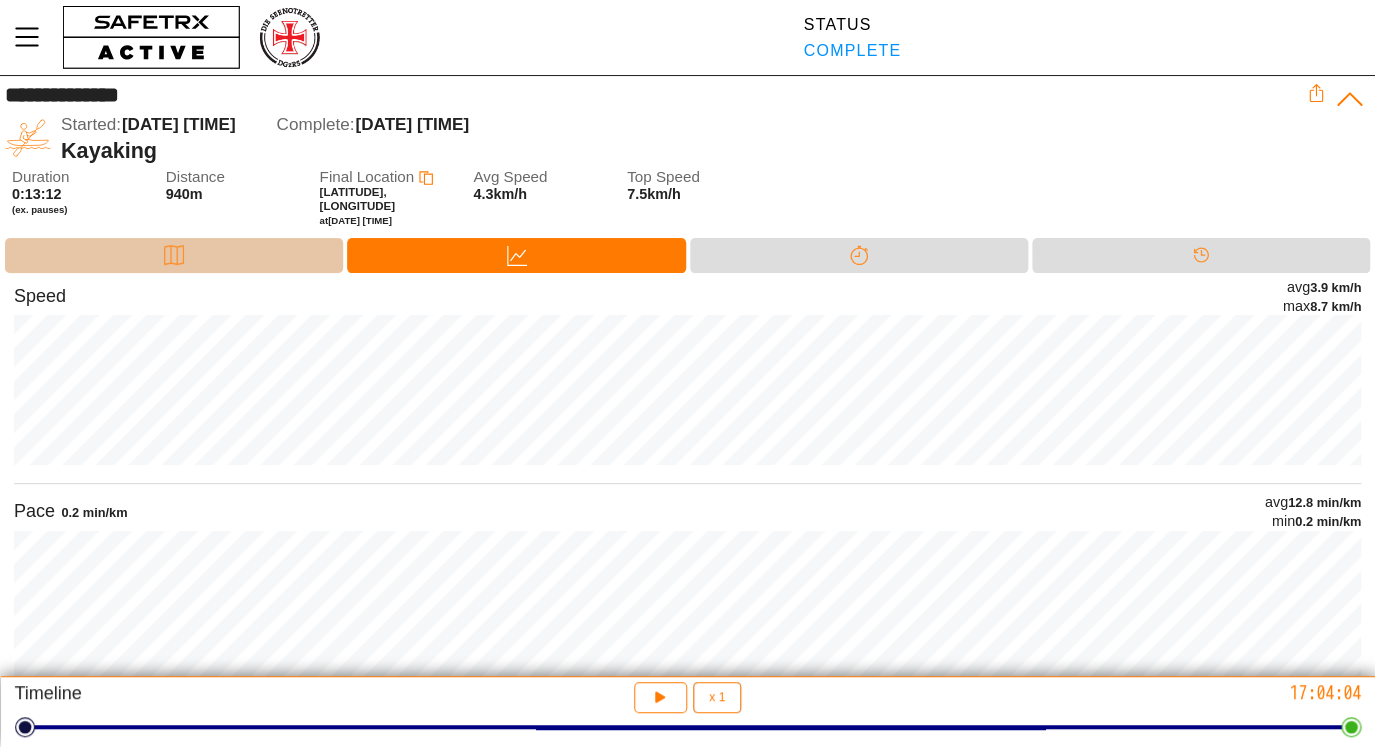 click on "Map" at bounding box center (174, 255) 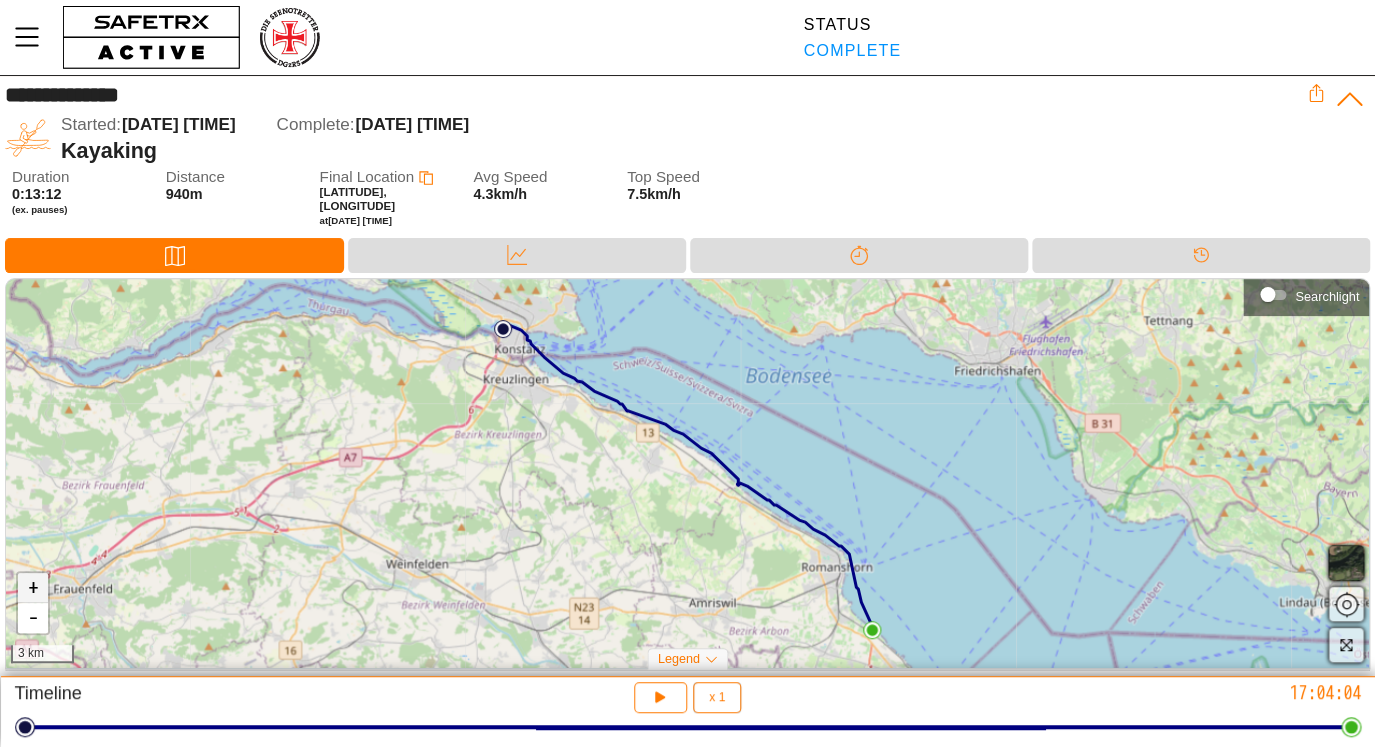 click on "+" at bounding box center (33, 588) 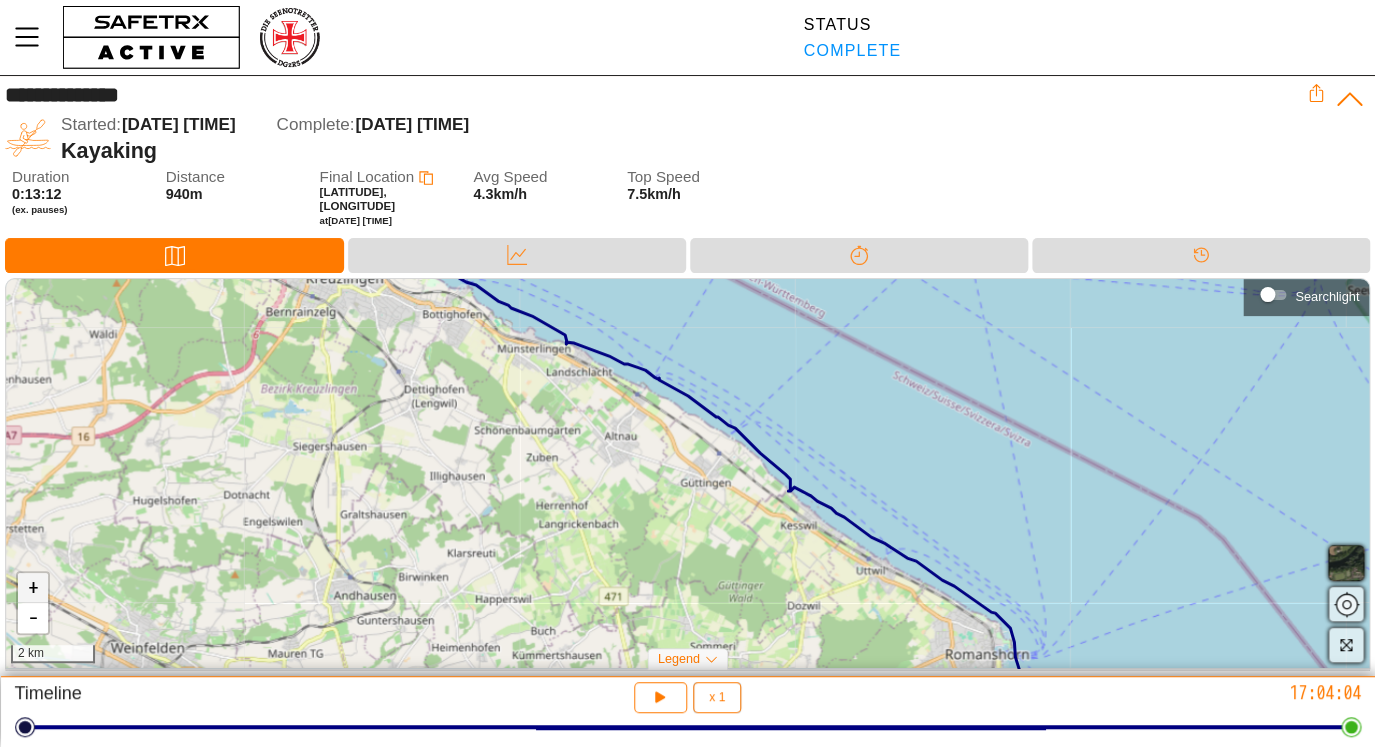 click on "+" at bounding box center (33, 588) 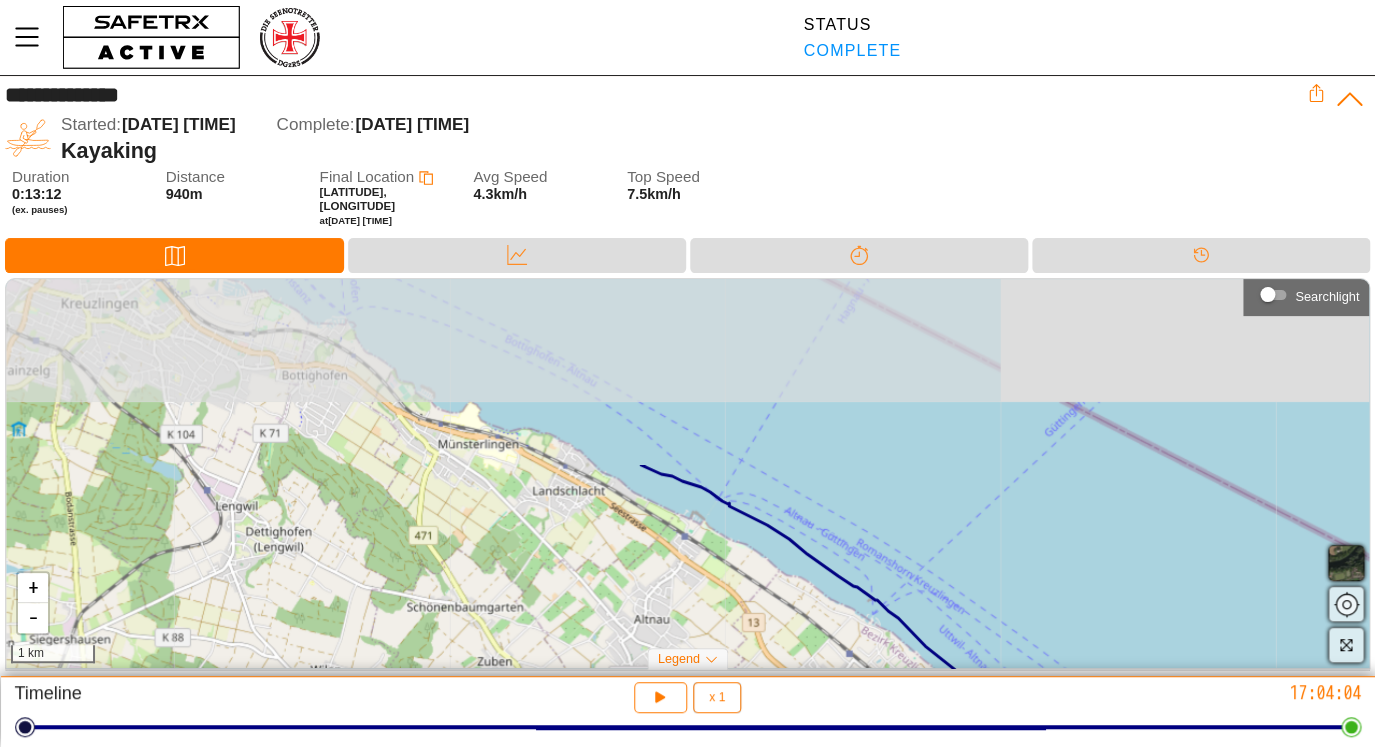 drag, startPoint x: 236, startPoint y: 428, endPoint x: 335, endPoint y: 654, distance: 246.73265 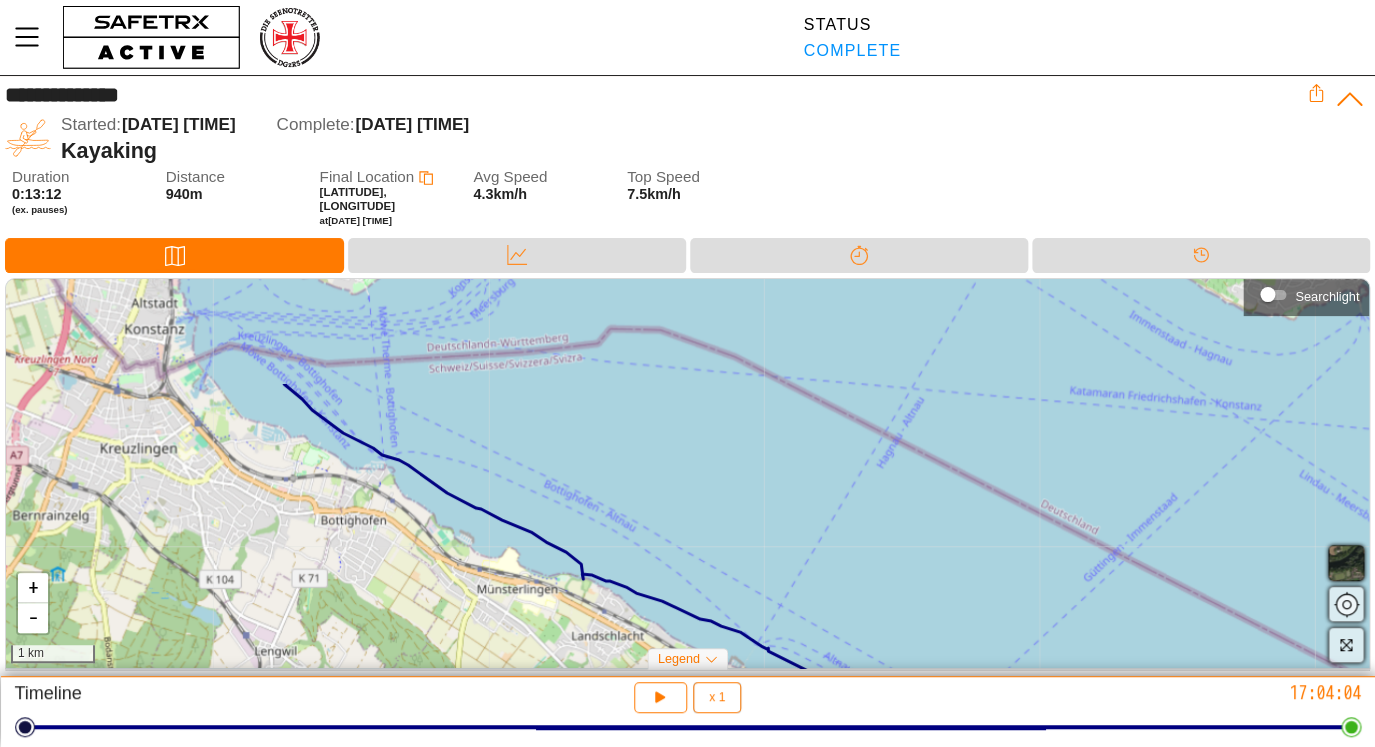 drag, startPoint x: 272, startPoint y: 505, endPoint x: 311, endPoint y: 650, distance: 150.15326 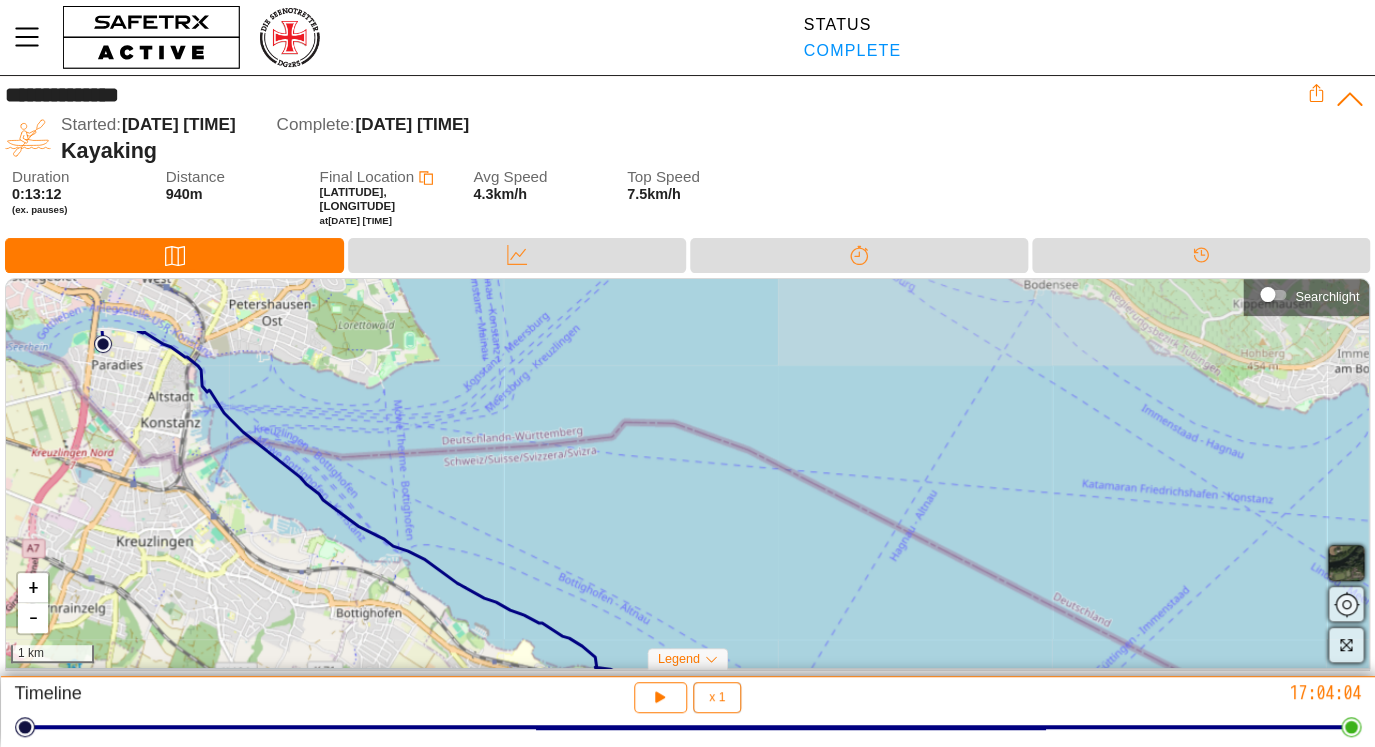 drag, startPoint x: 239, startPoint y: 519, endPoint x: 254, endPoint y: 611, distance: 93.214806 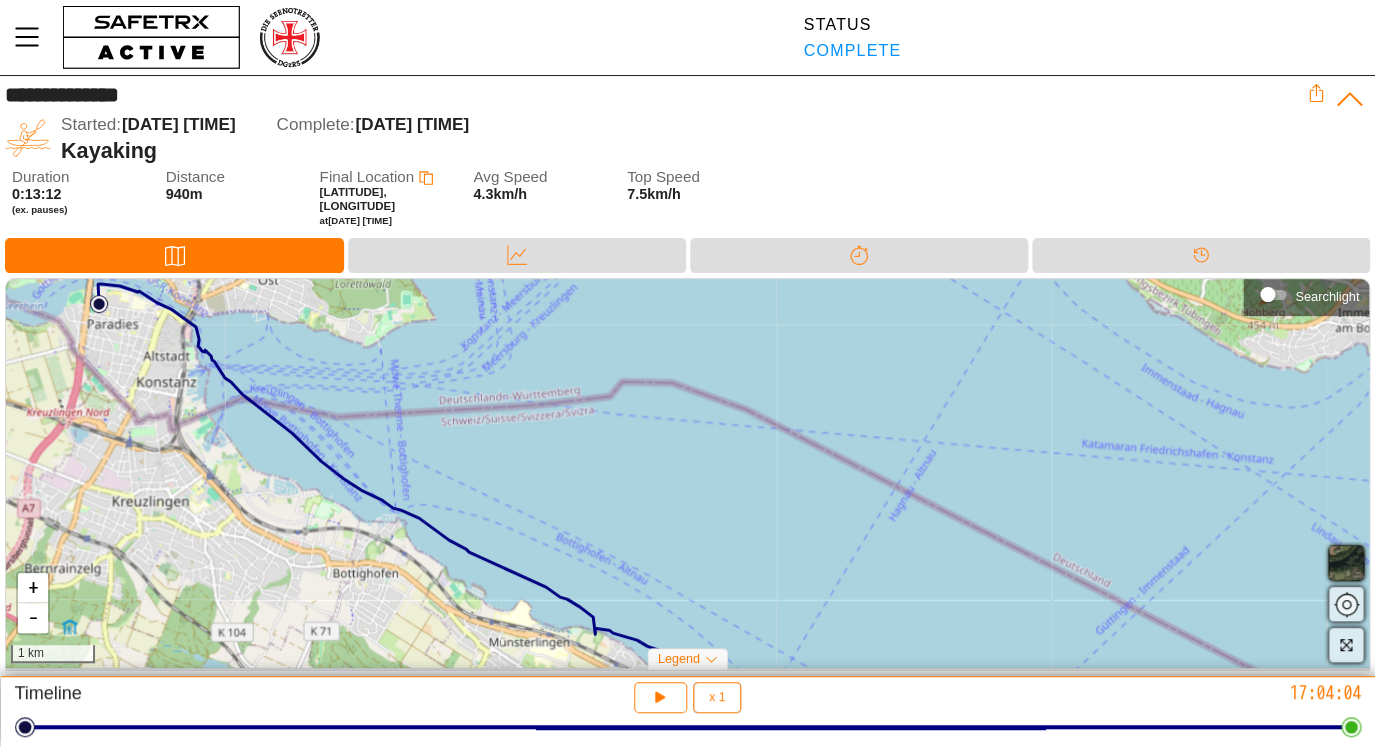 drag, startPoint x: 266, startPoint y: 629, endPoint x: 243, endPoint y: 414, distance: 216.22673 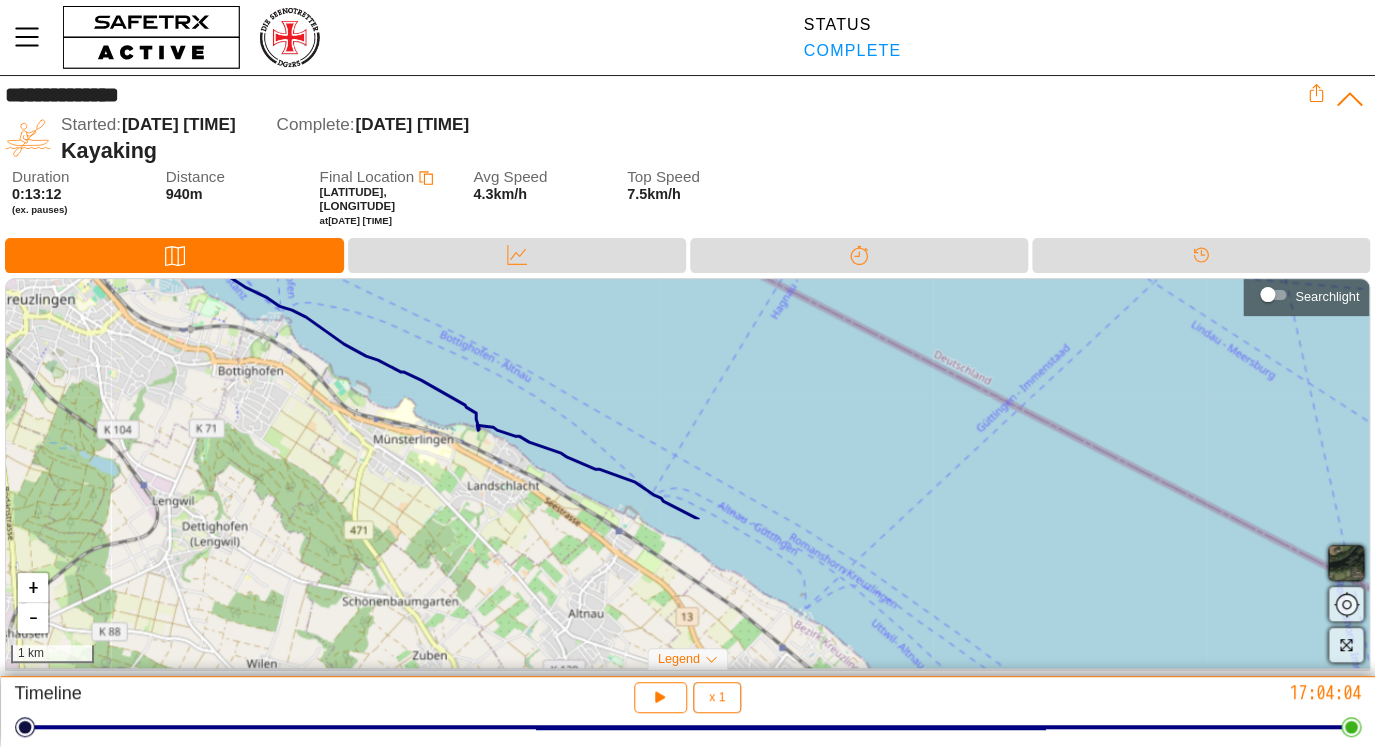 drag, startPoint x: 325, startPoint y: 625, endPoint x: 209, endPoint y: 421, distance: 234.67424 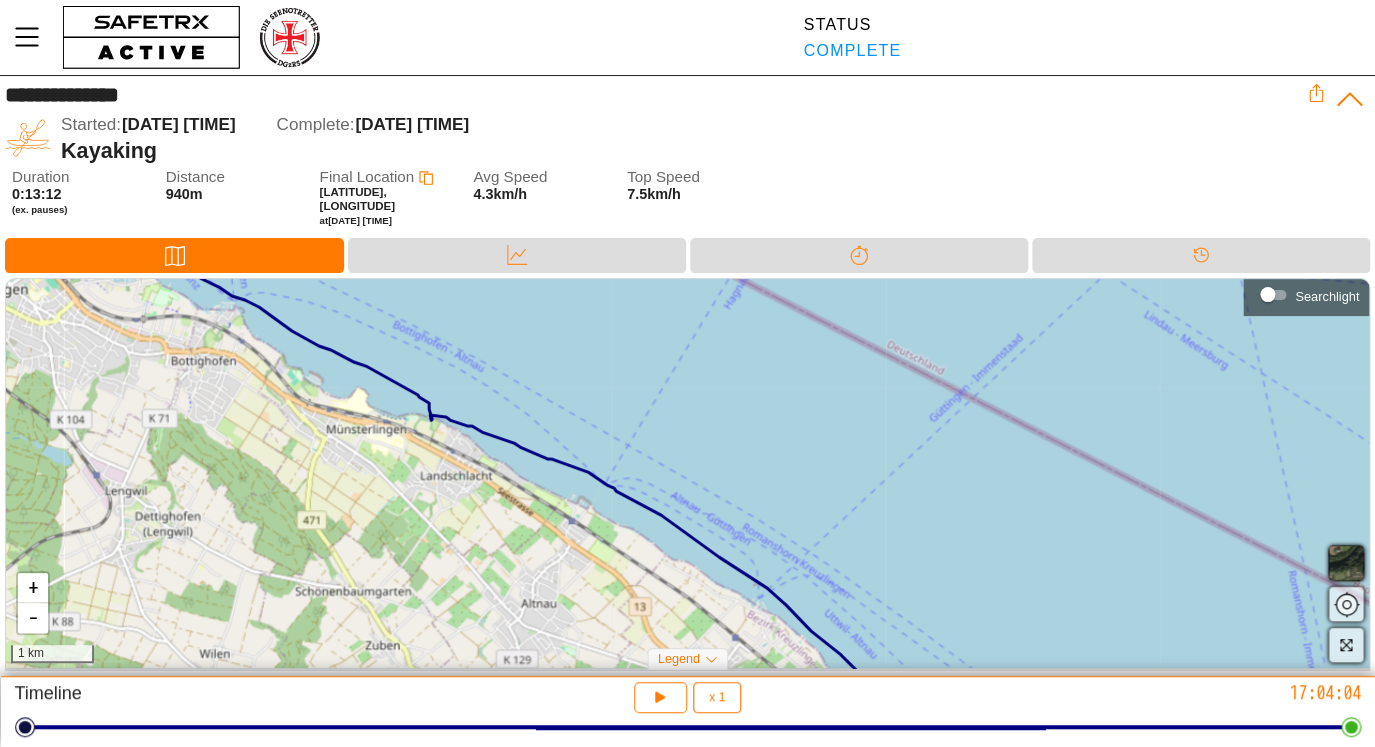 drag, startPoint x: 496, startPoint y: 495, endPoint x: 449, endPoint y: 487, distance: 47.67599 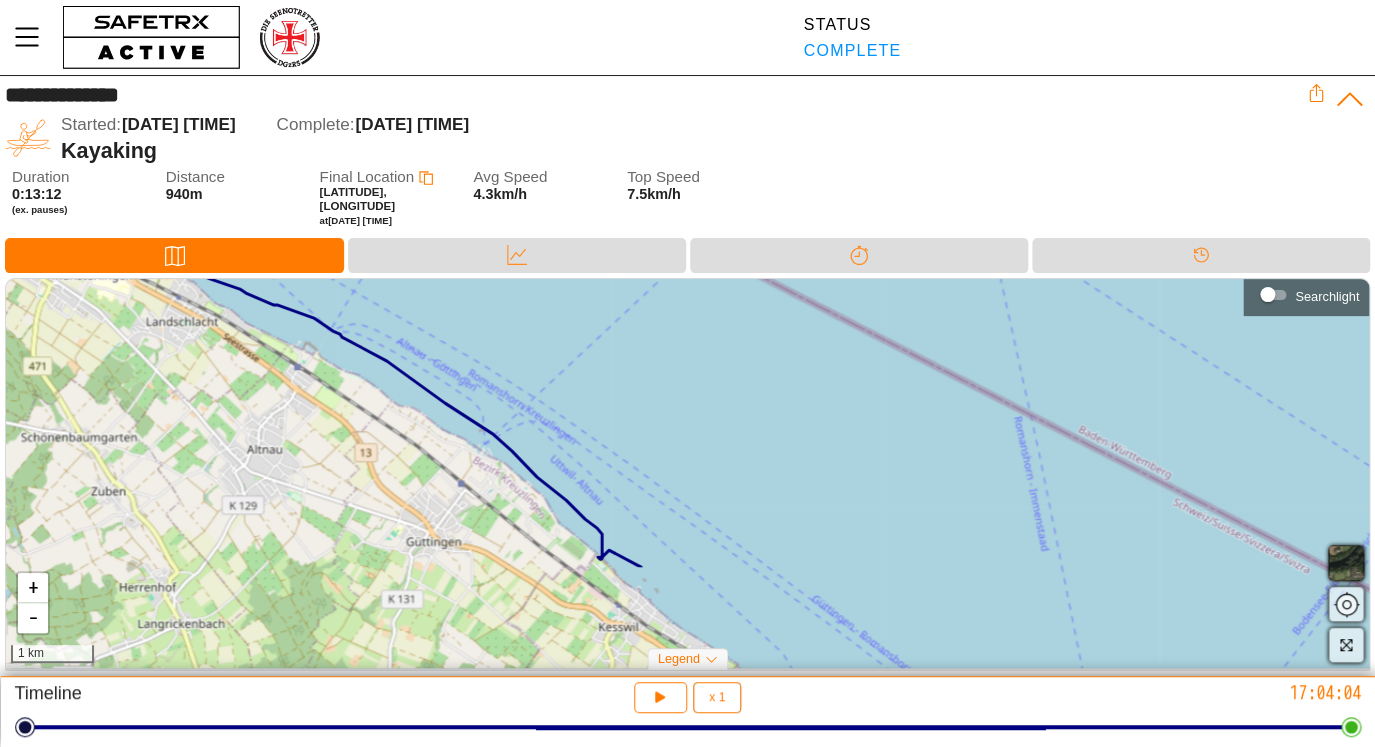 drag, startPoint x: 764, startPoint y: 582, endPoint x: 490, endPoint y: 427, distance: 314.8031 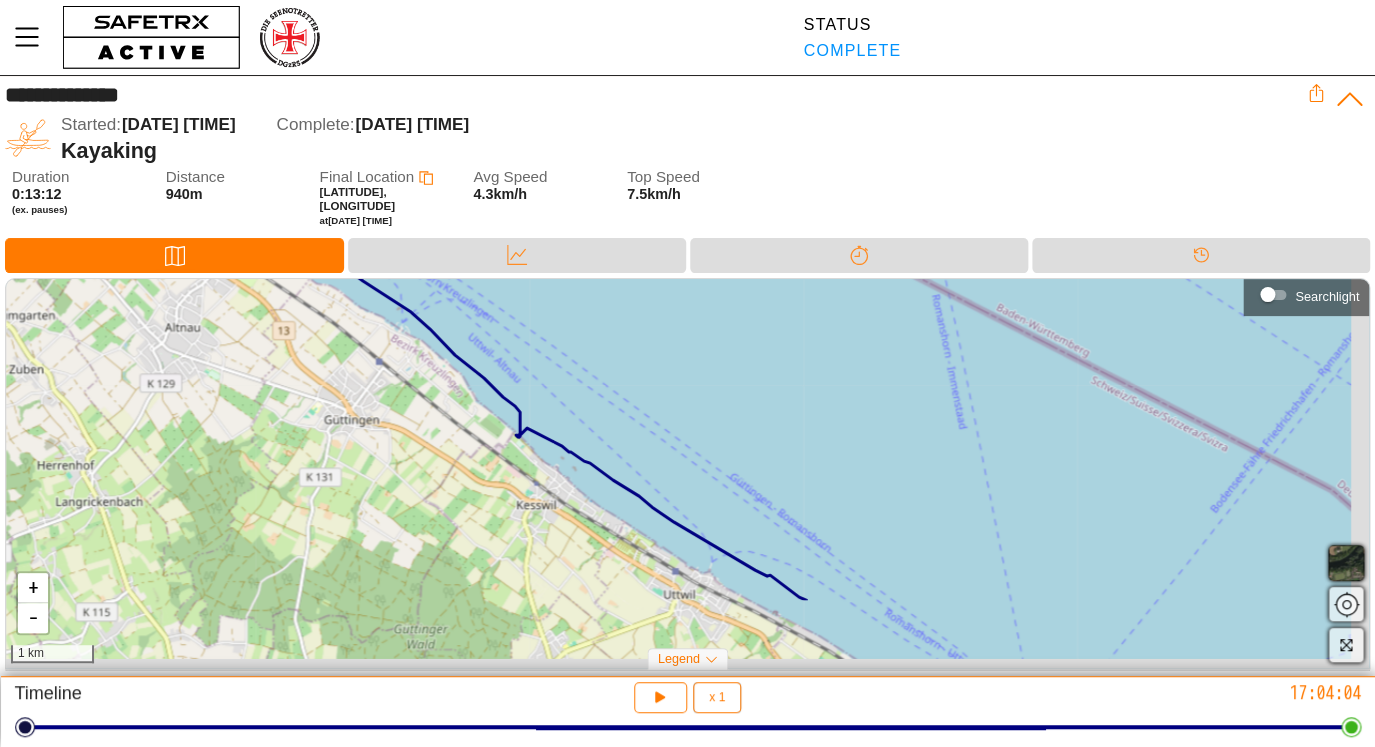 drag, startPoint x: 548, startPoint y: 561, endPoint x: 467, endPoint y: 440, distance: 145.60907 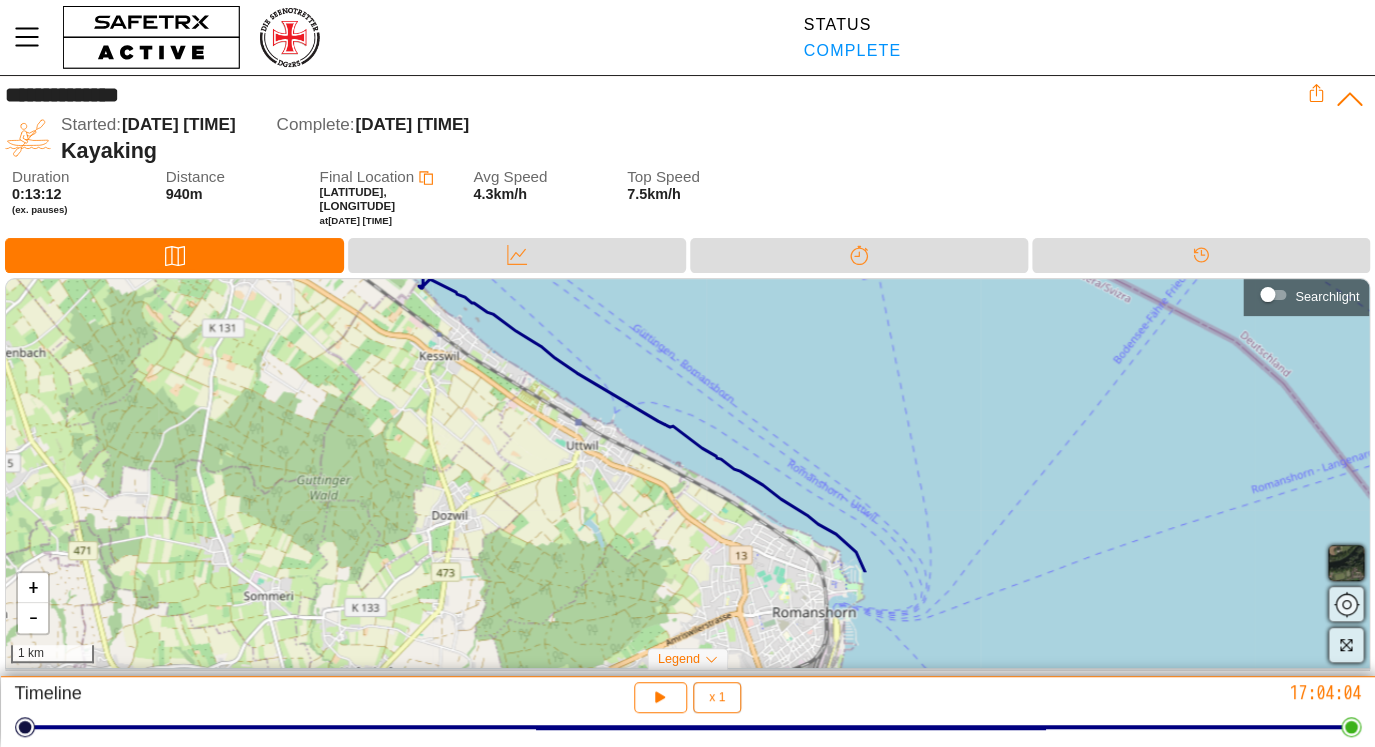 drag, startPoint x: 529, startPoint y: 553, endPoint x: 432, endPoint y: 404, distance: 177.792 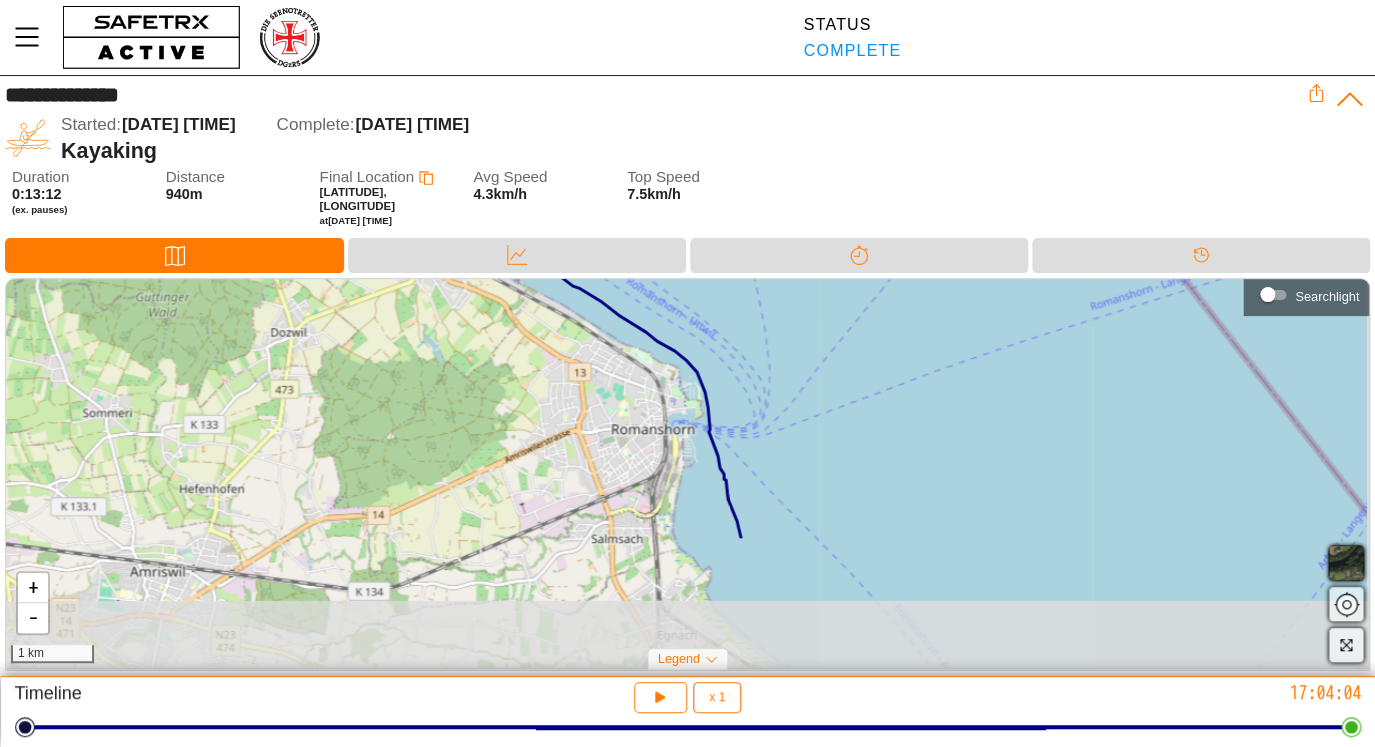 drag, startPoint x: 674, startPoint y: 563, endPoint x: 513, endPoint y: 380, distance: 243.74167 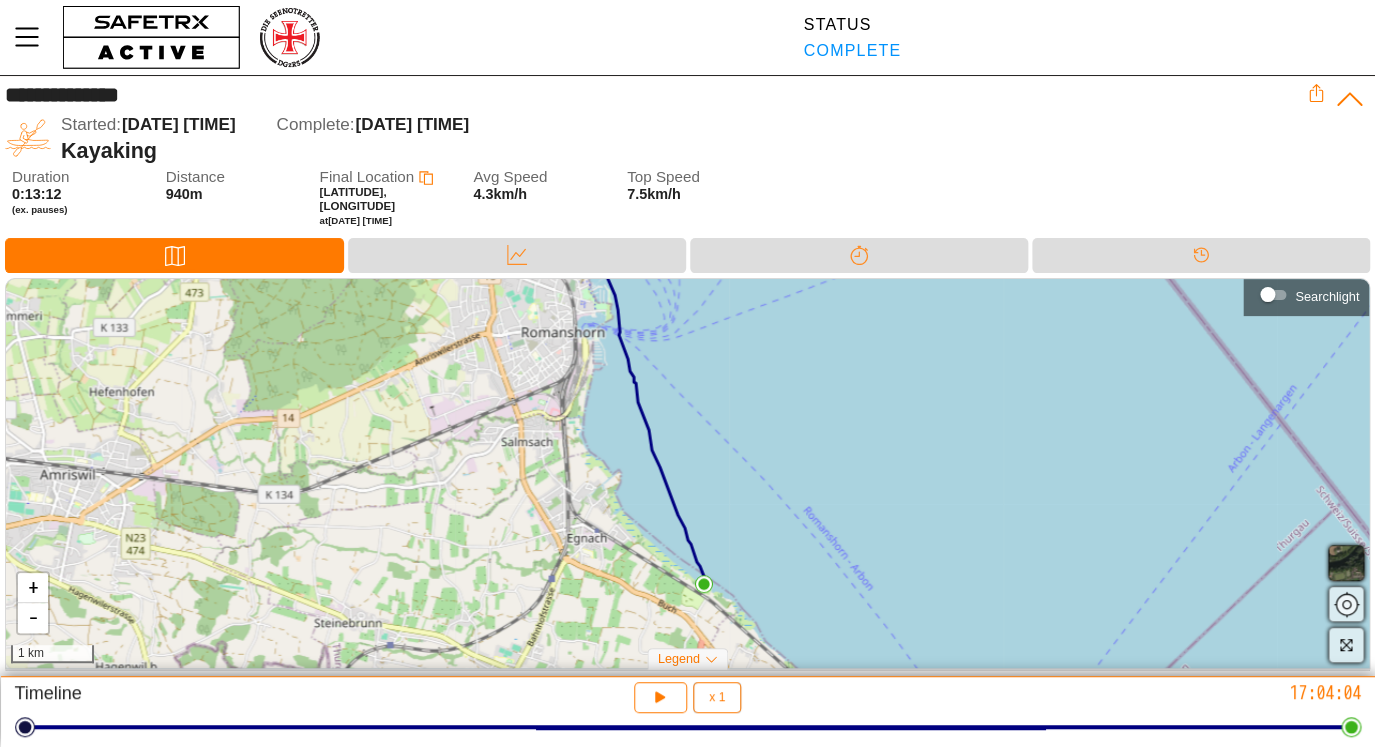 drag, startPoint x: 618, startPoint y: 424, endPoint x: 497, endPoint y: 265, distance: 199.8049 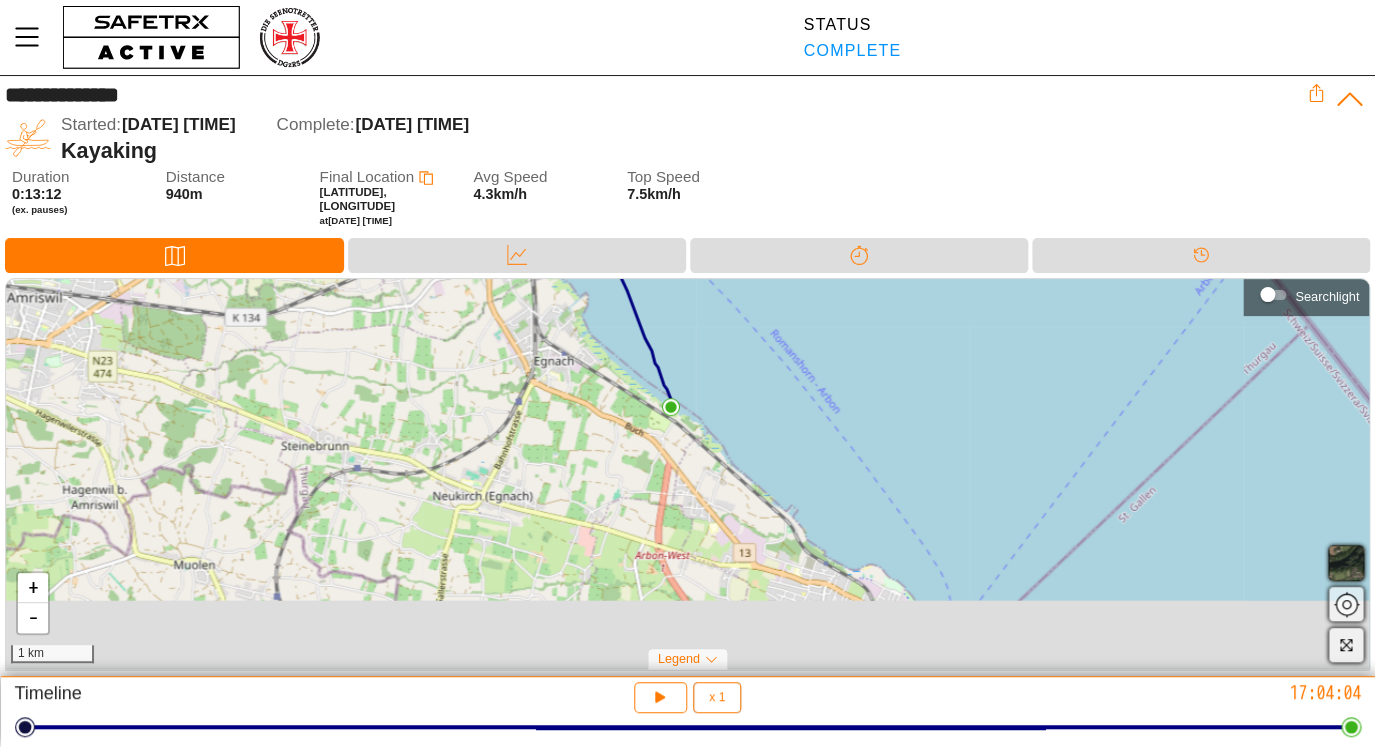 drag, startPoint x: 677, startPoint y: 570, endPoint x: 676, endPoint y: 449, distance: 121.004135 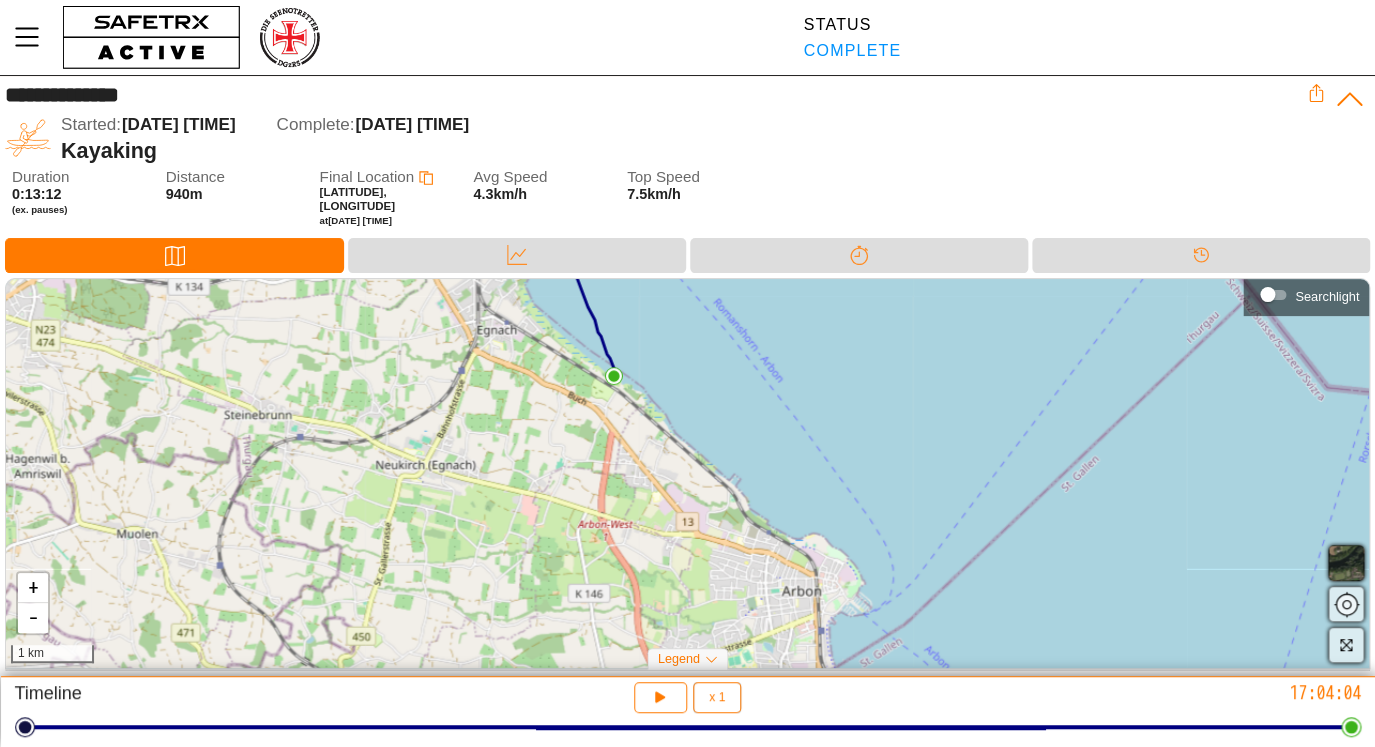 drag, startPoint x: 700, startPoint y: 468, endPoint x: 642, endPoint y: 443, distance: 63.15853 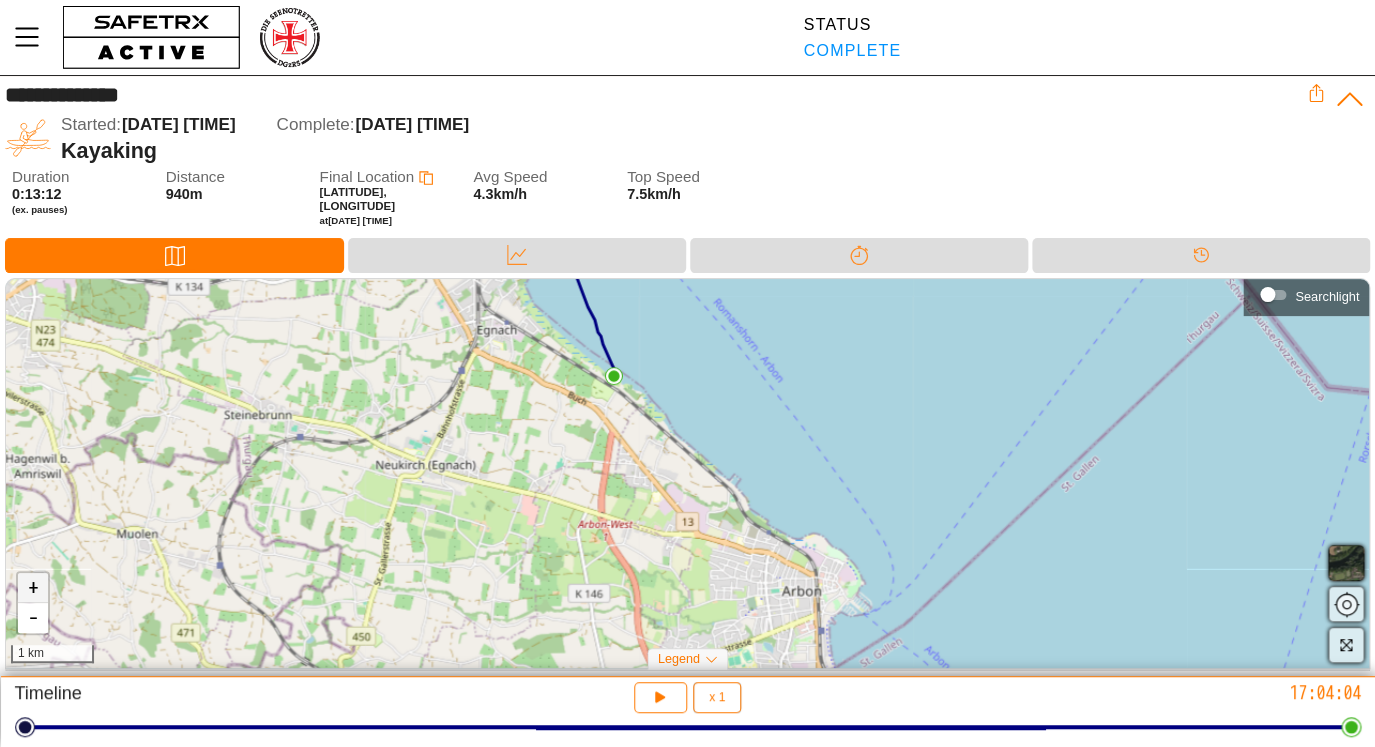click on "+" at bounding box center [33, 588] 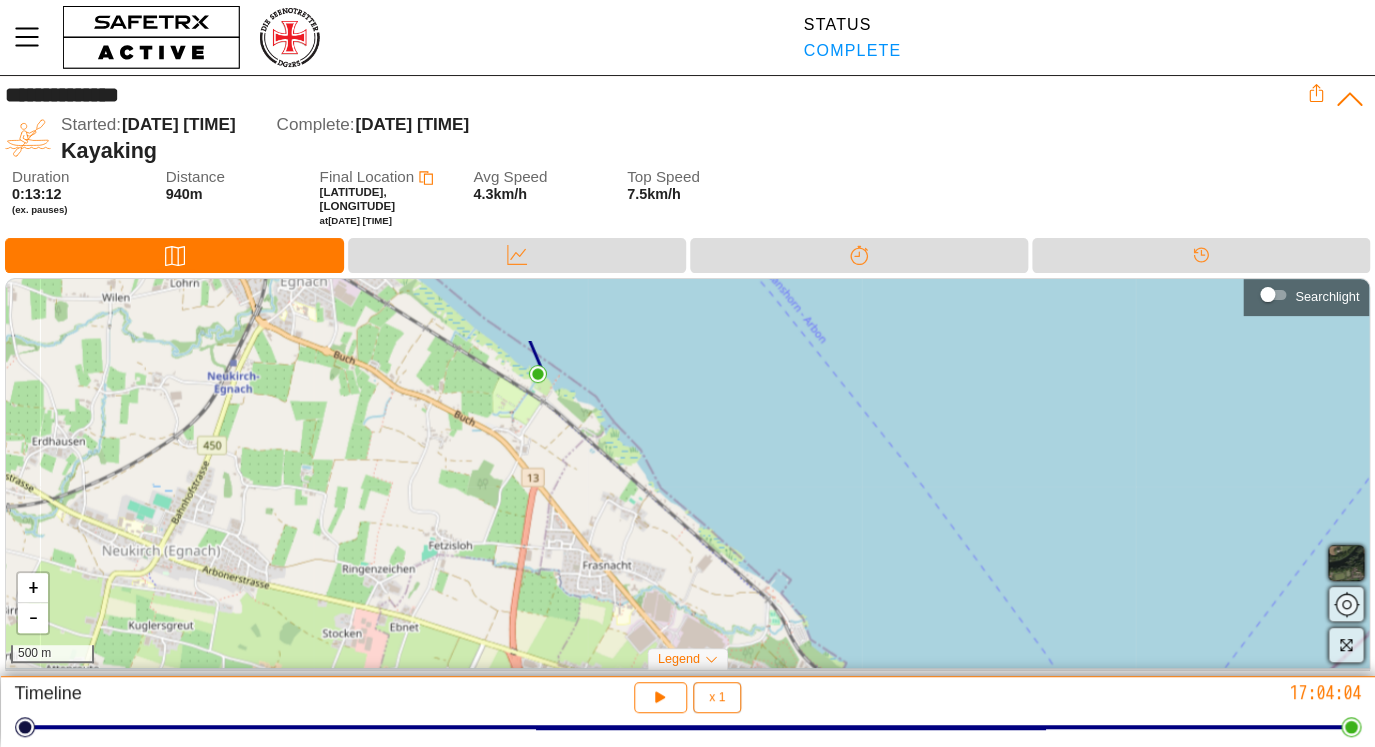 drag, startPoint x: 434, startPoint y: 409, endPoint x: 429, endPoint y: 532, distance: 123.101585 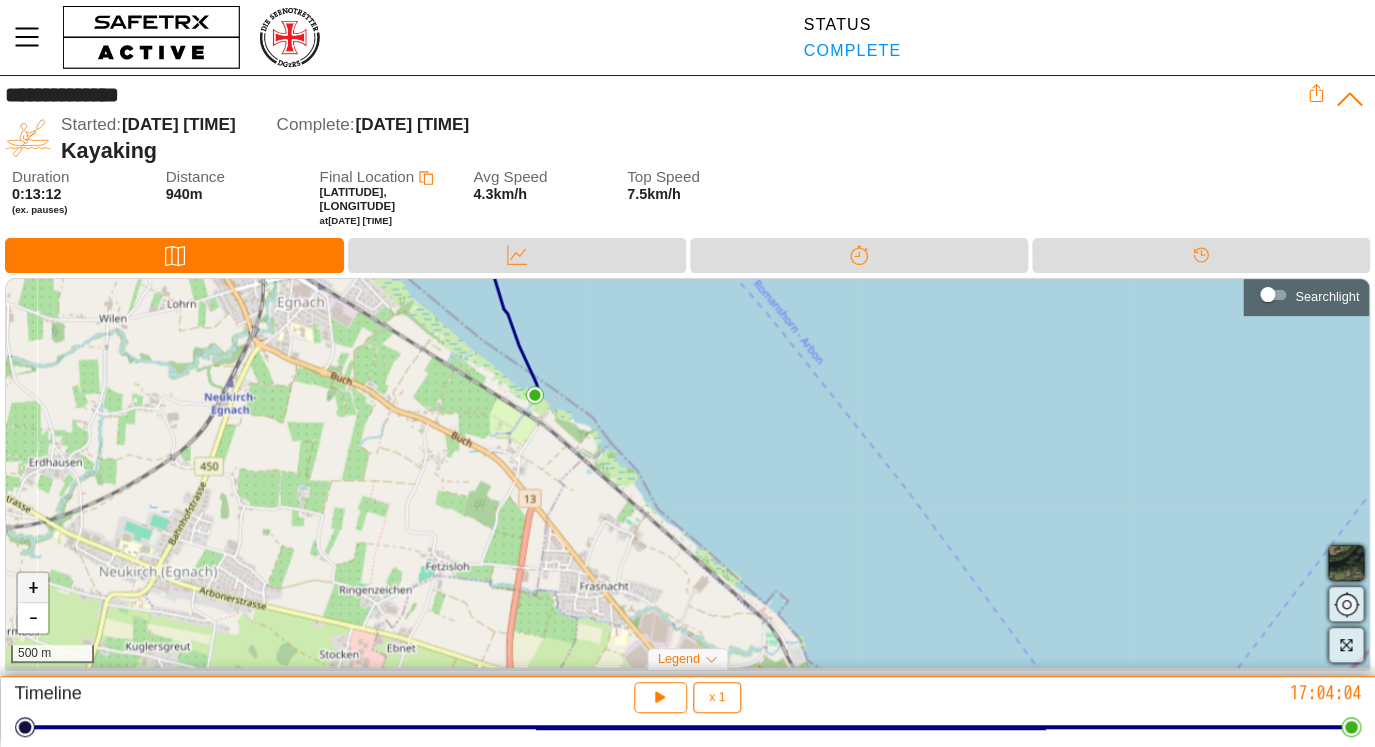 click on "+" at bounding box center [33, 588] 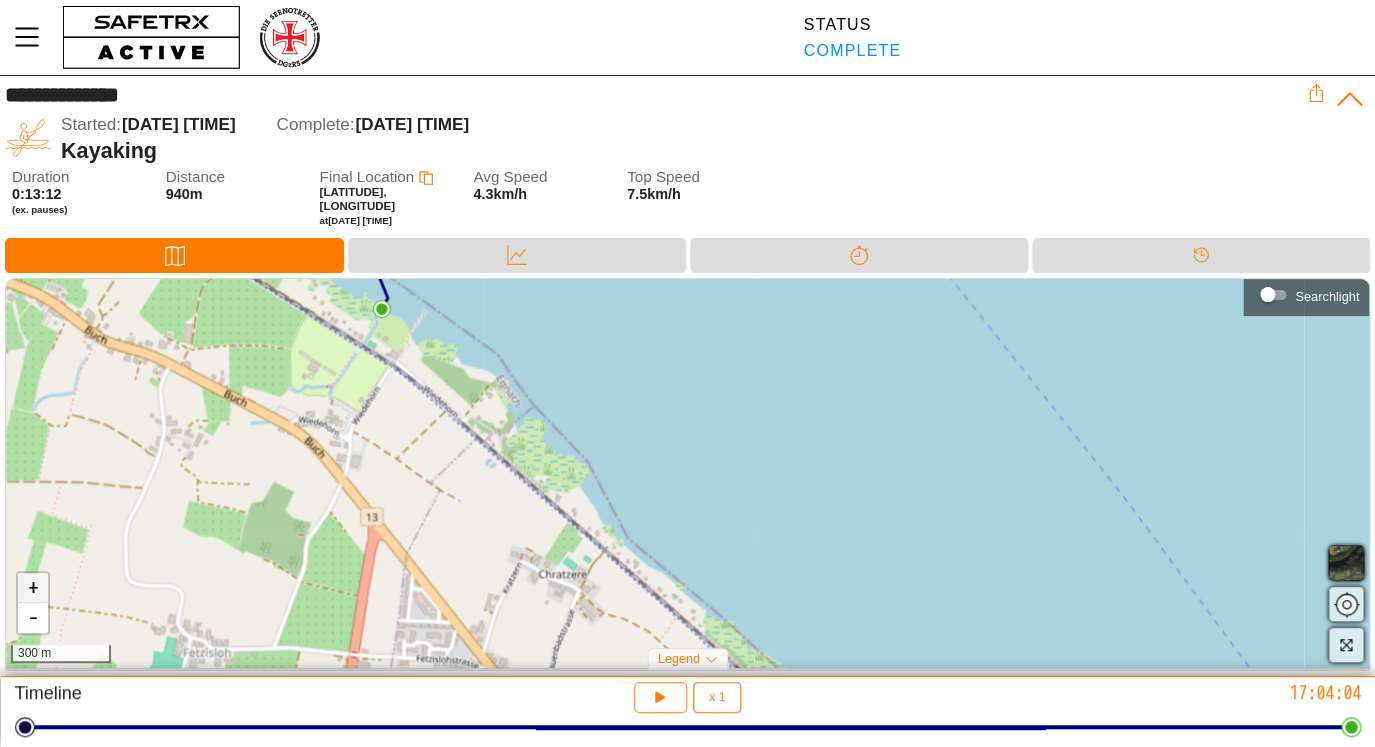 click on "+" at bounding box center (33, 588) 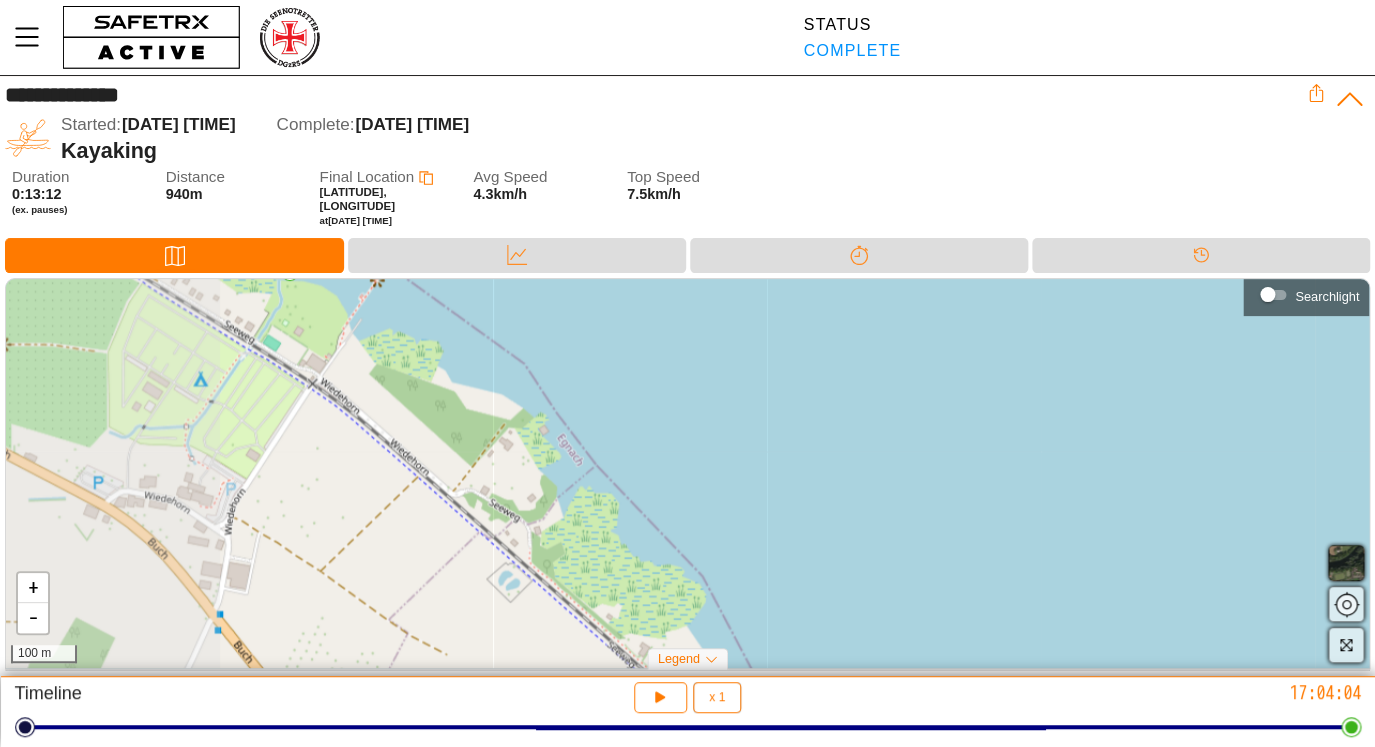 drag, startPoint x: 189, startPoint y: 410, endPoint x: 405, endPoint y: 543, distance: 253.66316 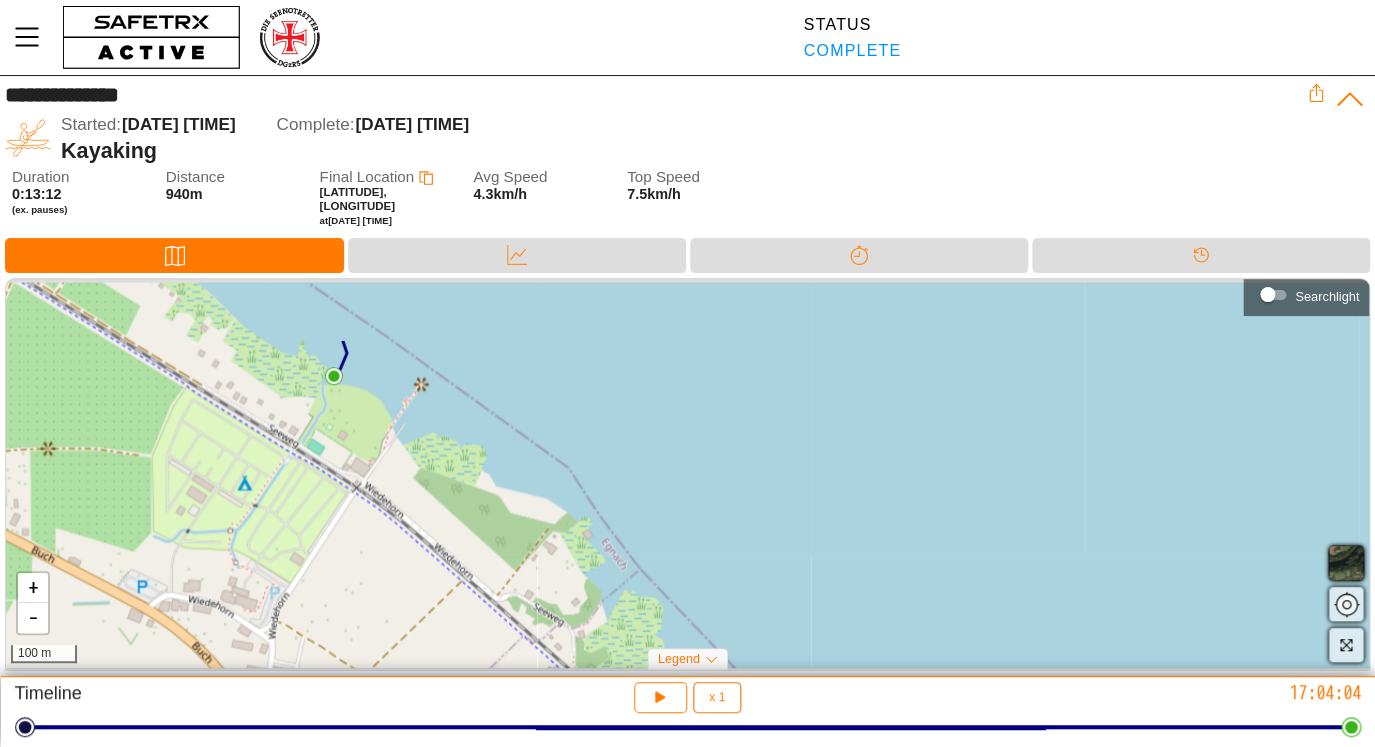 drag, startPoint x: 277, startPoint y: 375, endPoint x: 320, endPoint y: 477, distance: 110.69327 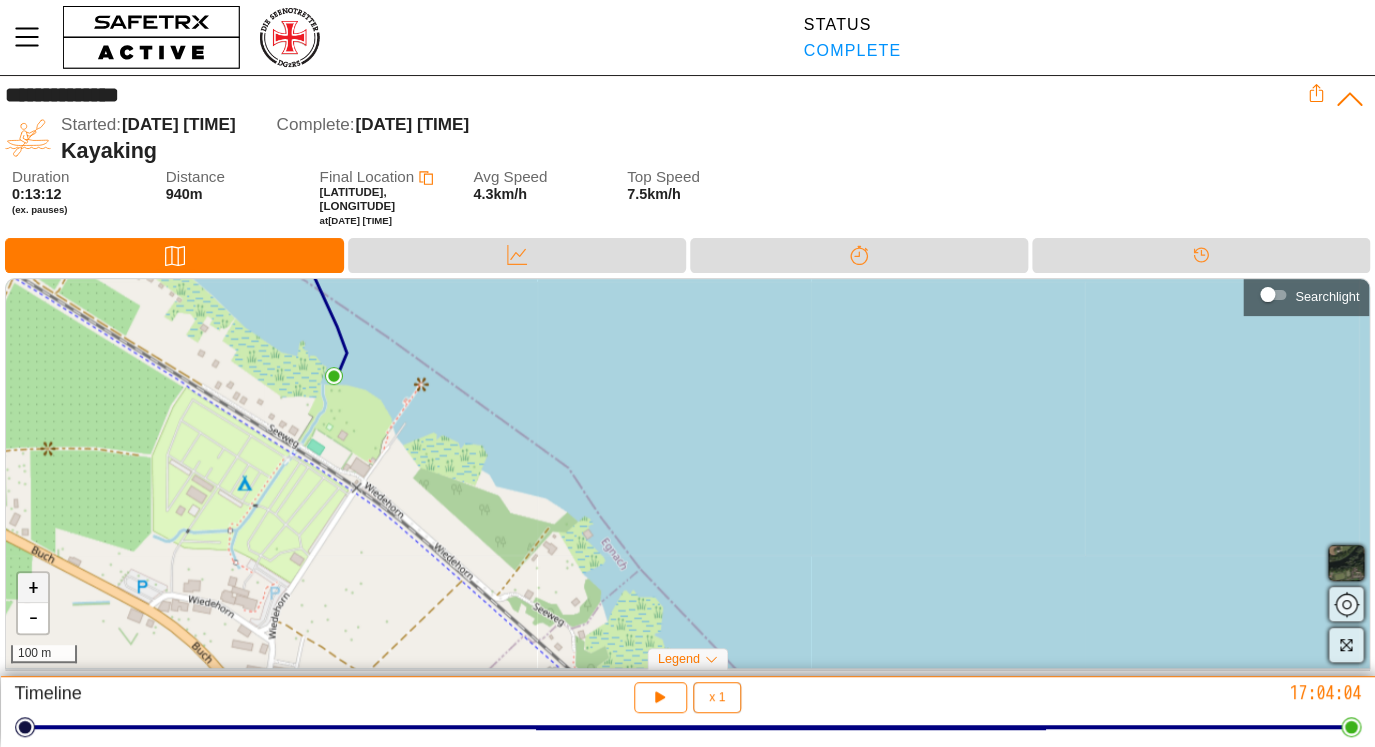click on "+" at bounding box center (33, 588) 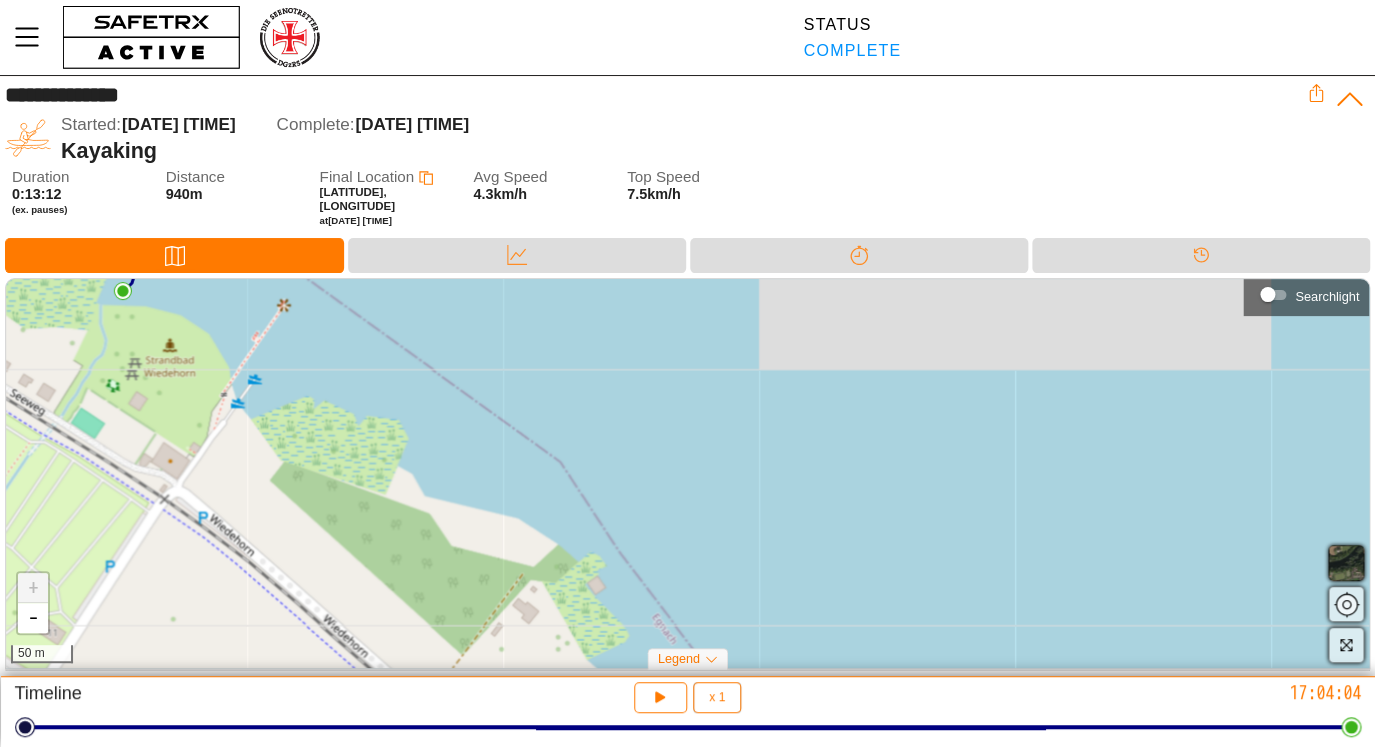 drag, startPoint x: 123, startPoint y: 580, endPoint x: 271, endPoint y: 603, distance: 149.7765 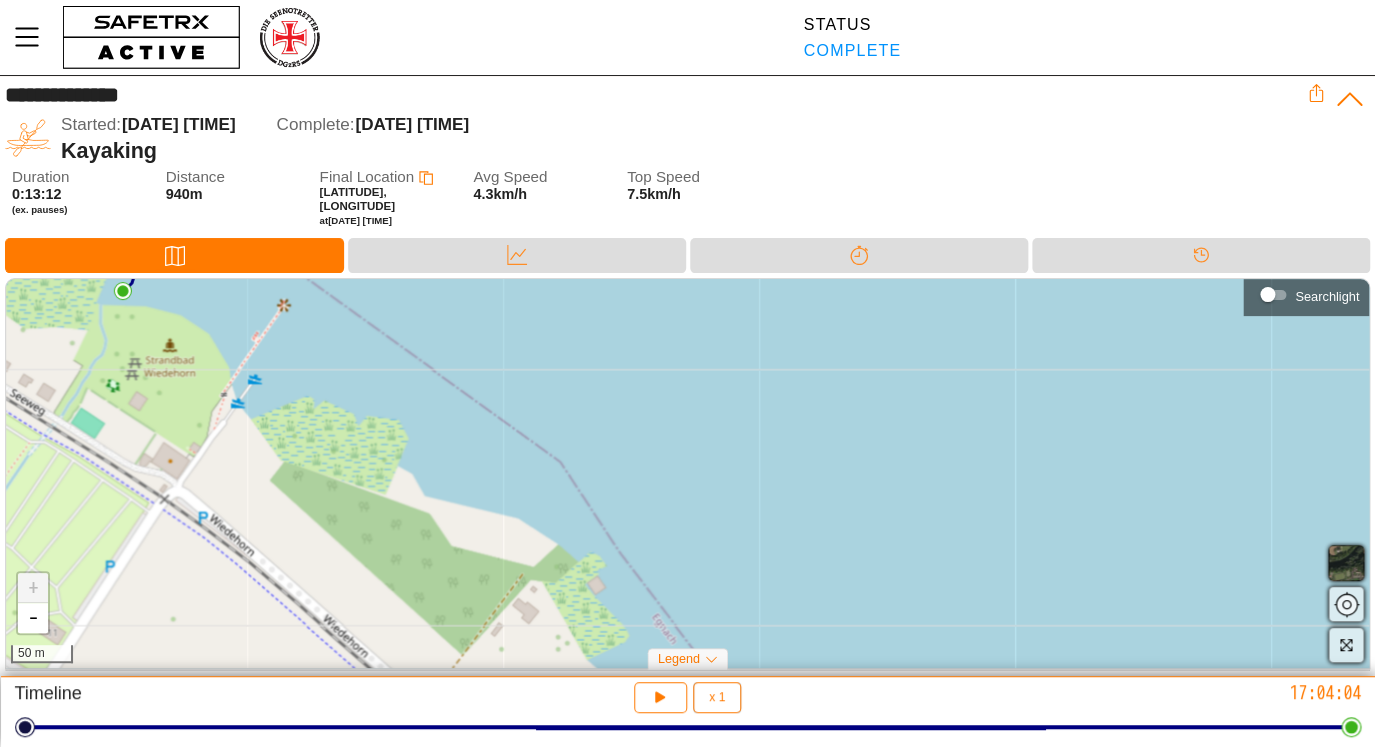 click on "+ - 50 m" at bounding box center [687, 473] 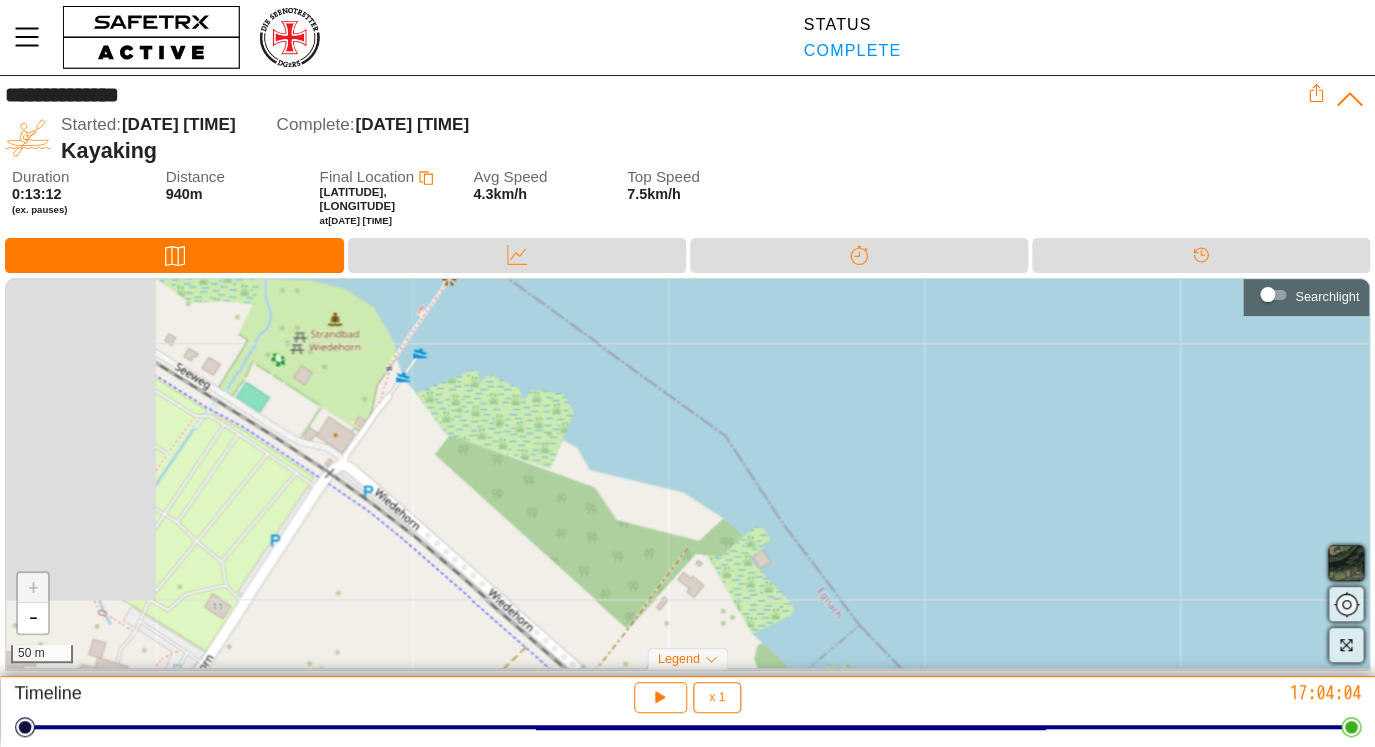 drag, startPoint x: 282, startPoint y: 498, endPoint x: 395, endPoint y: 454, distance: 121.264175 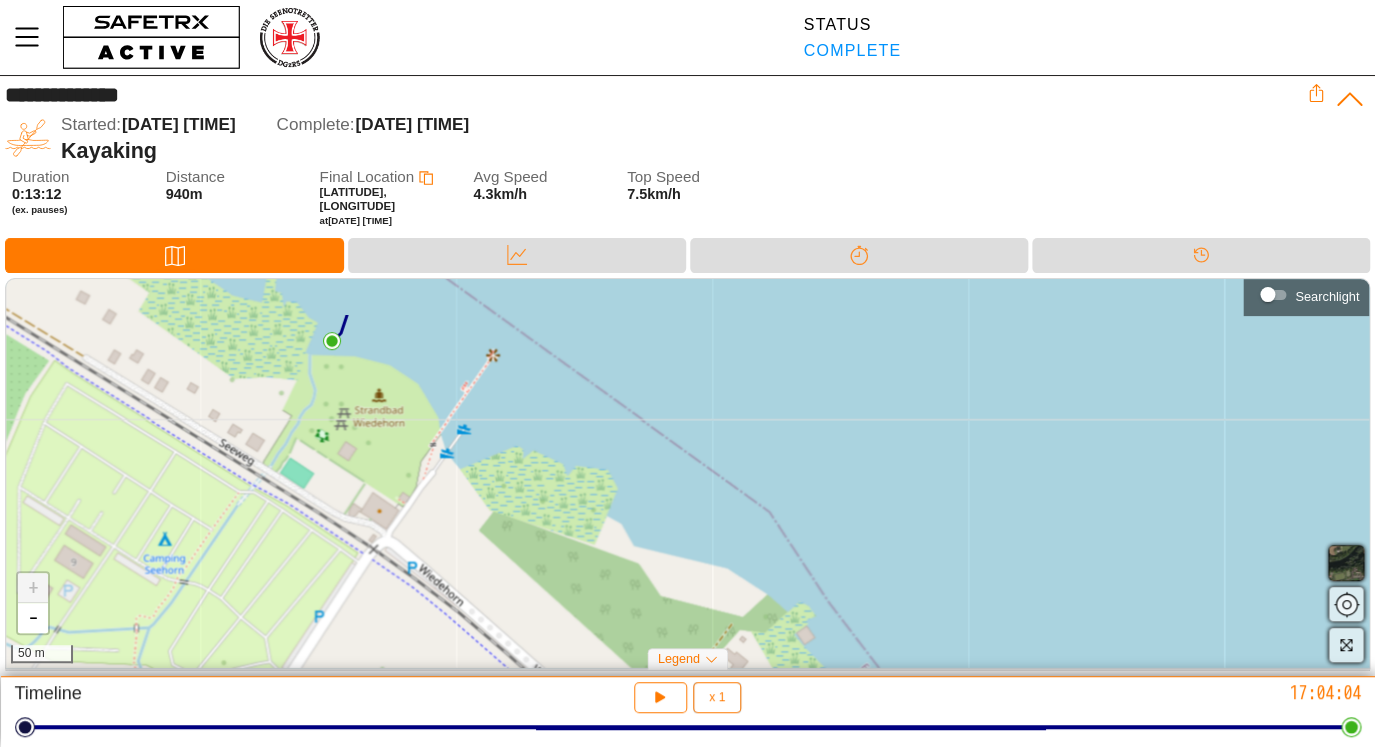 drag, startPoint x: 395, startPoint y: 437, endPoint x: 439, endPoint y: 513, distance: 87.81799 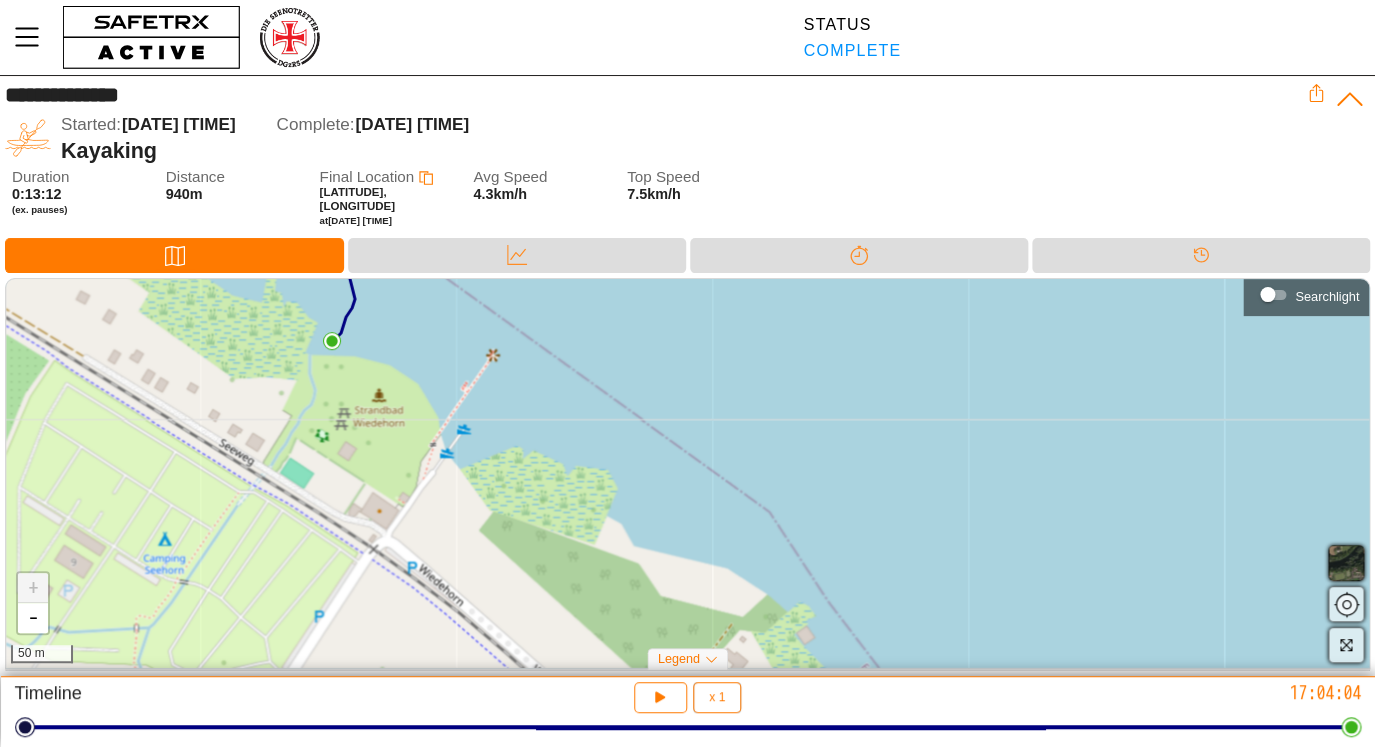 scroll, scrollTop: 0, scrollLeft: 0, axis: both 